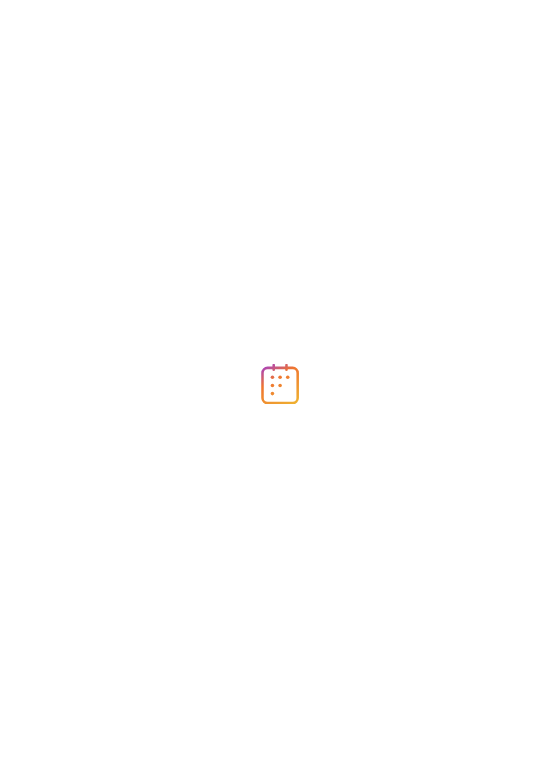 scroll, scrollTop: 0, scrollLeft: 0, axis: both 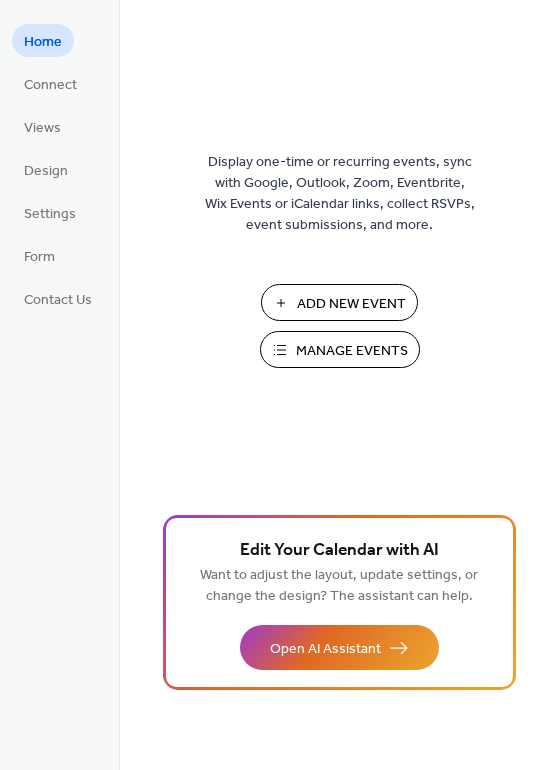 click on "Add New Event" at bounding box center [351, 304] 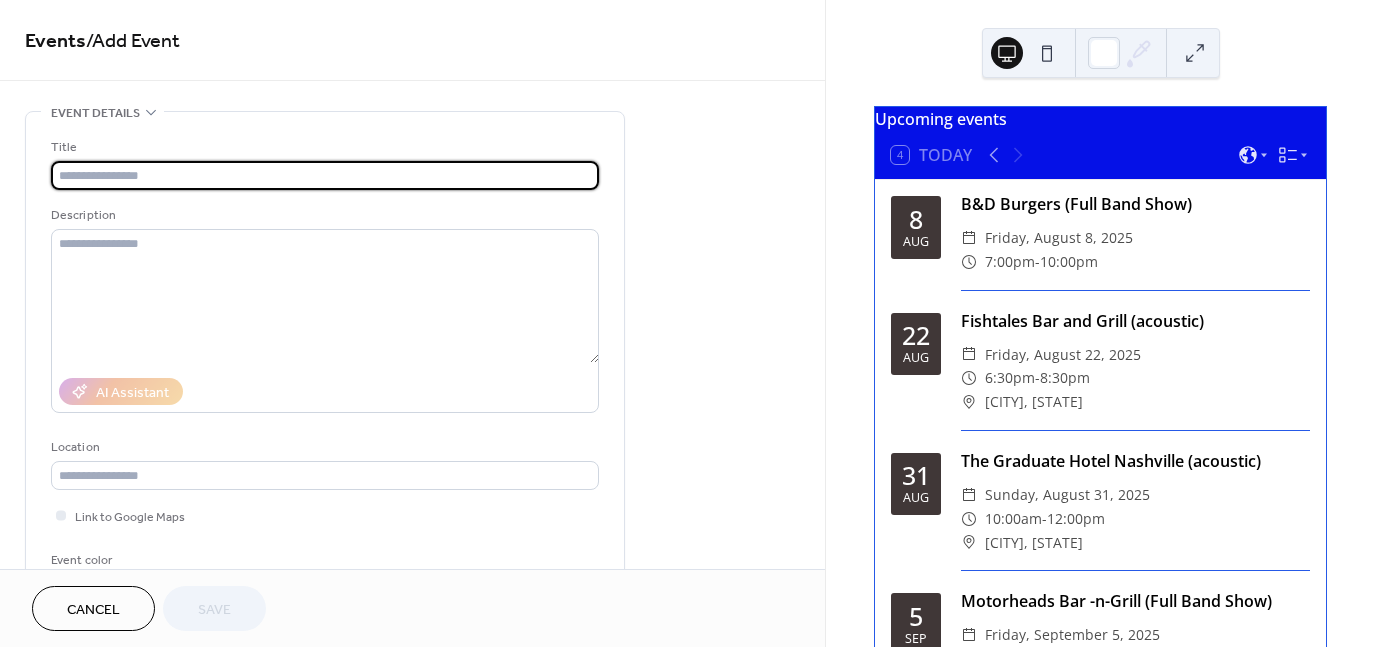 scroll, scrollTop: 0, scrollLeft: 0, axis: both 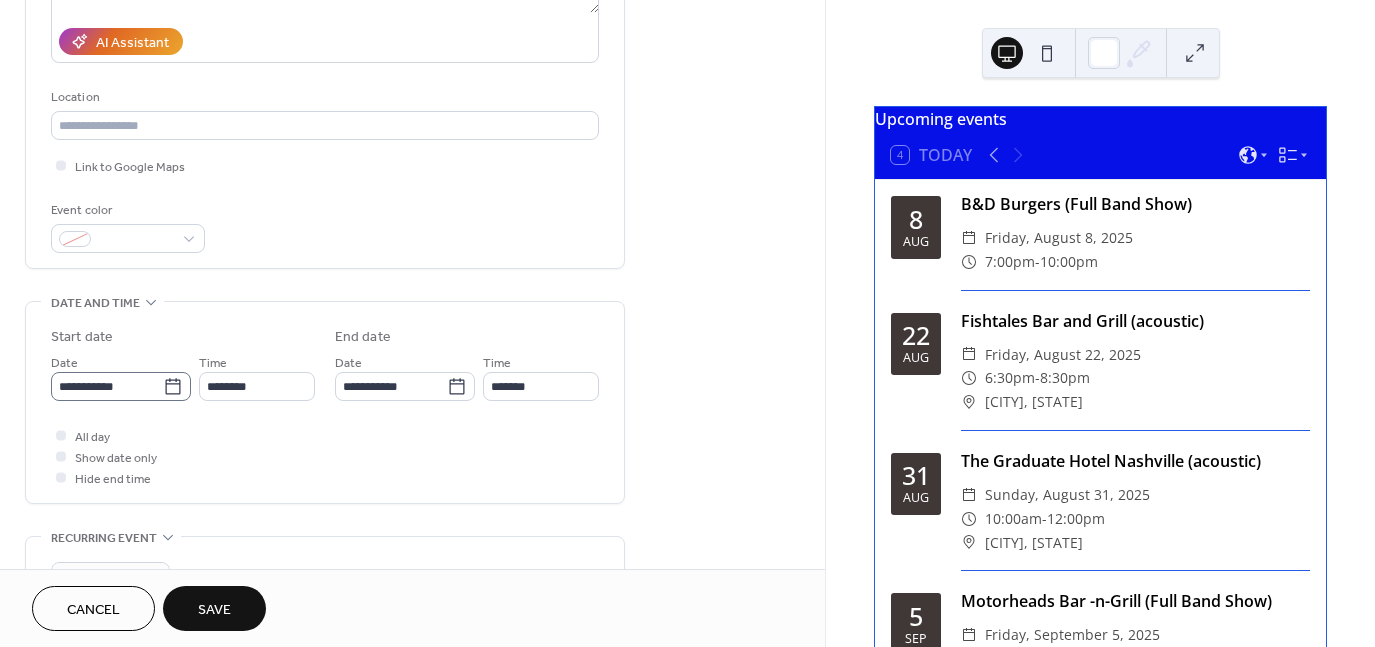 type on "**********" 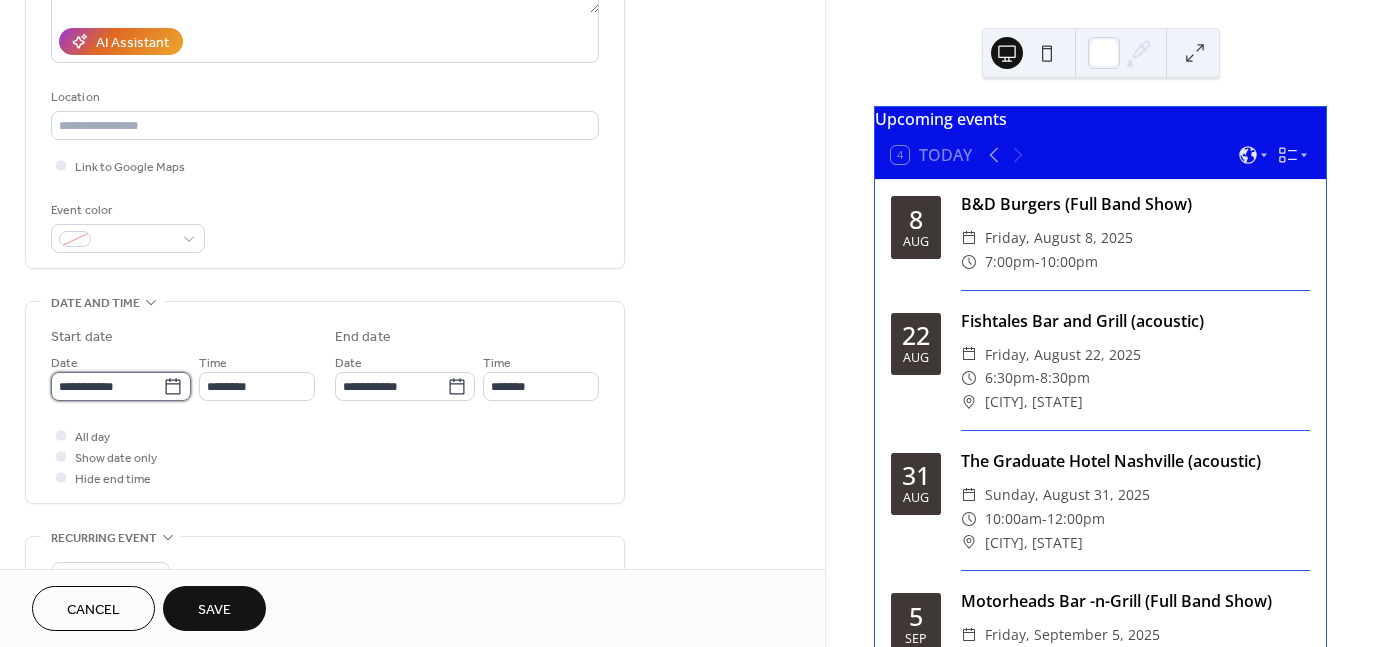 click on "**********" at bounding box center (107, 386) 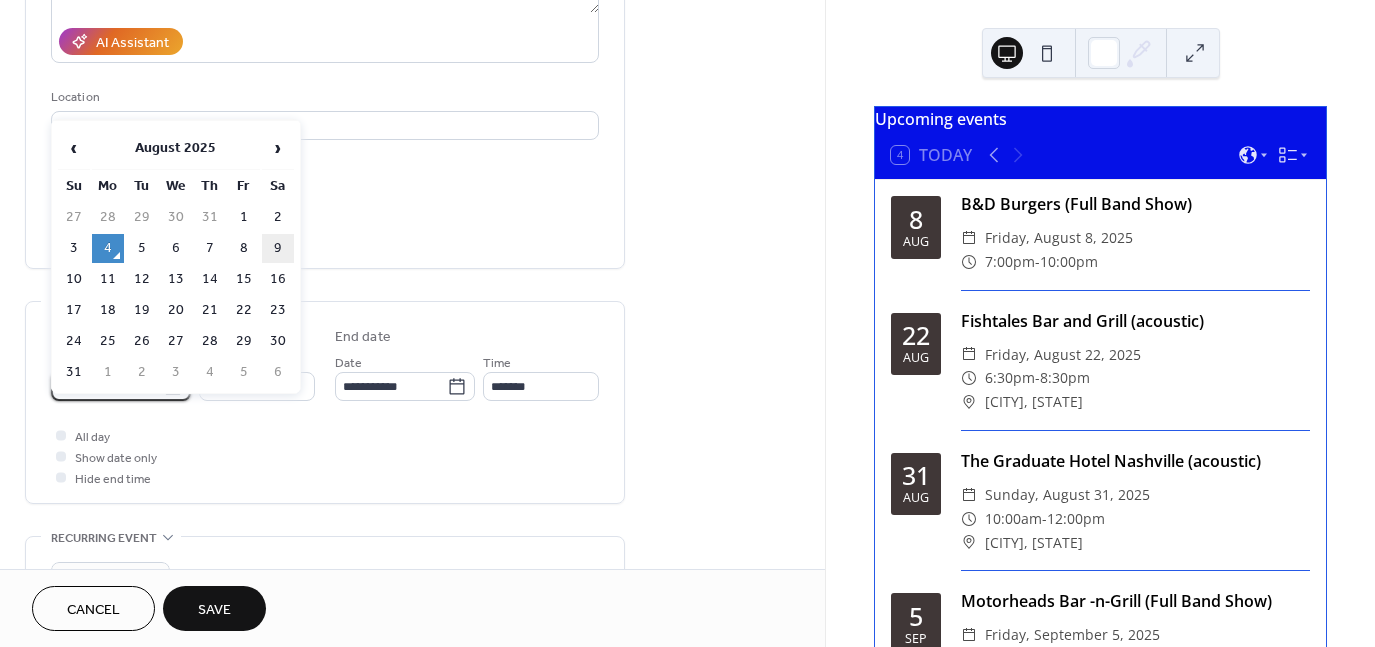 click on "9" at bounding box center (278, 248) 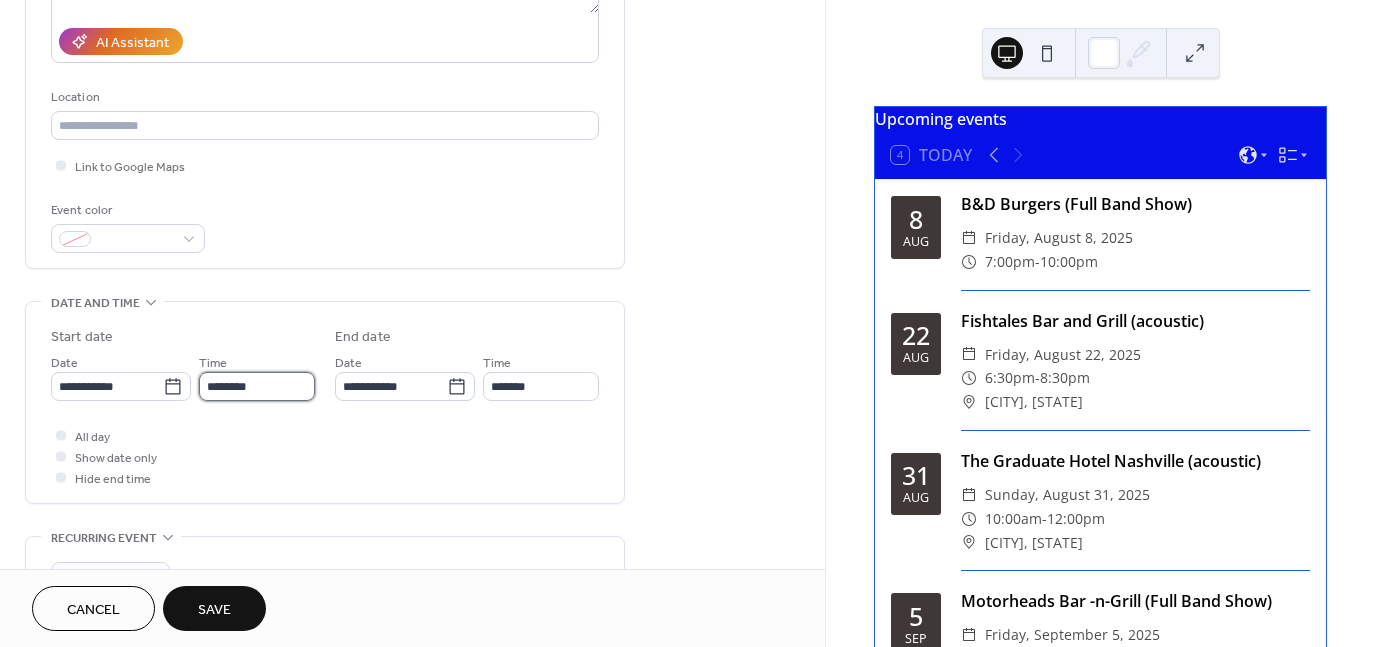 click on "********" at bounding box center (257, 386) 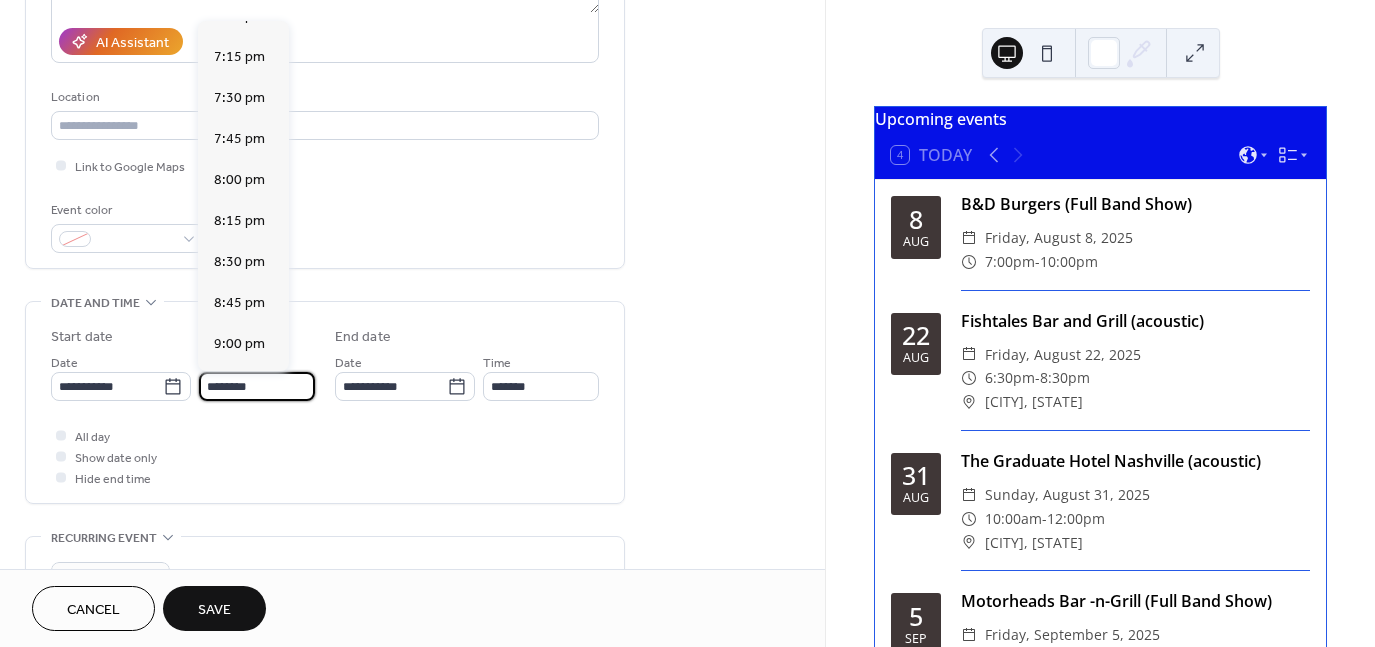 scroll, scrollTop: 3152, scrollLeft: 0, axis: vertical 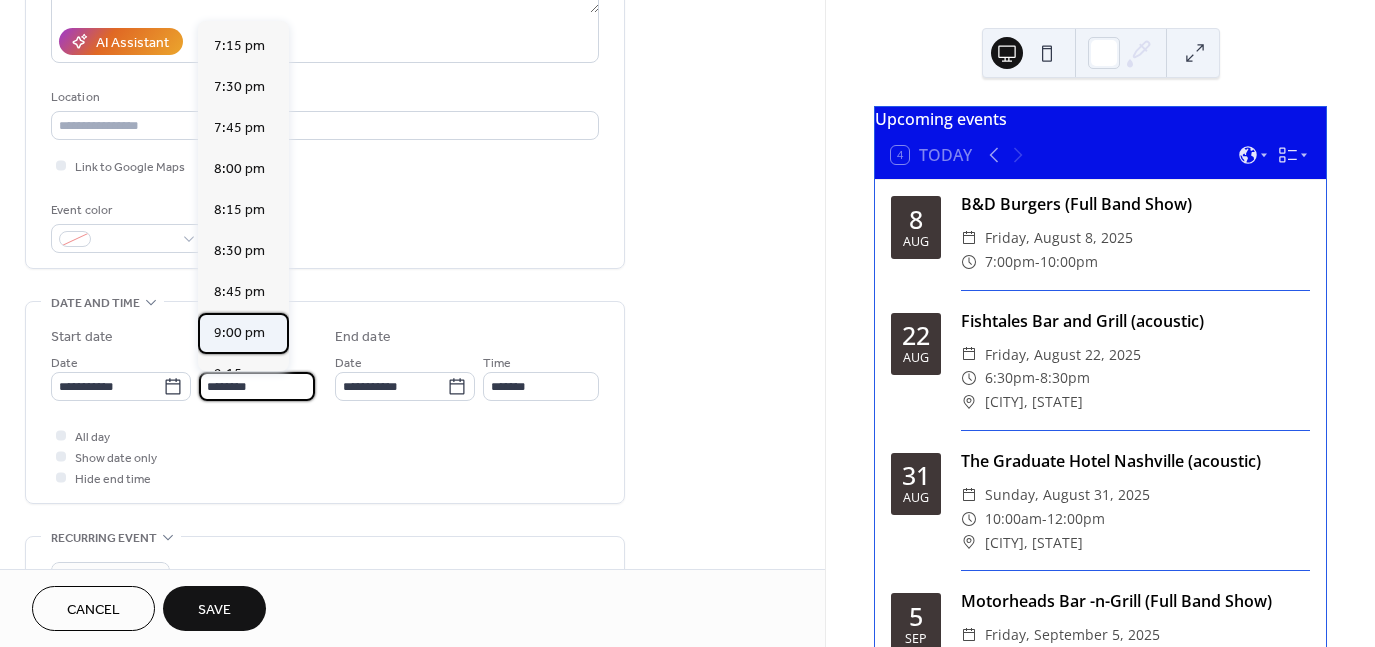 click on "9:00 pm" at bounding box center [239, 332] 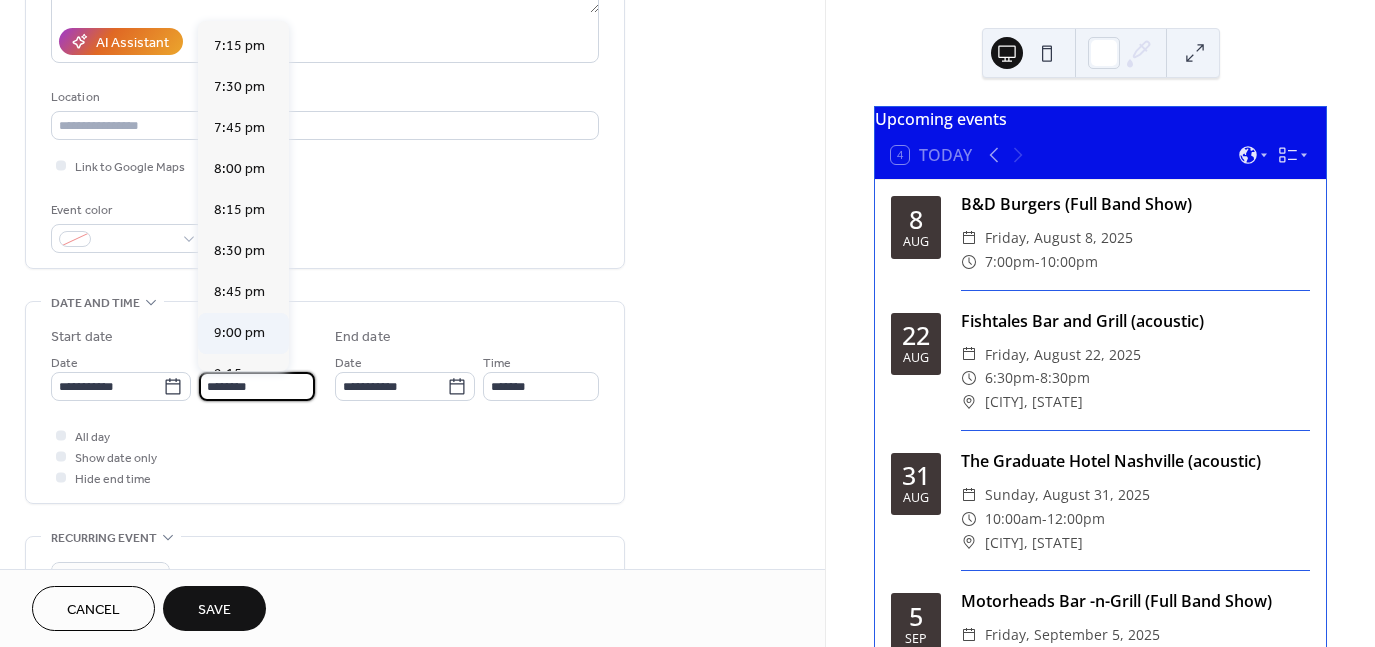 type on "*******" 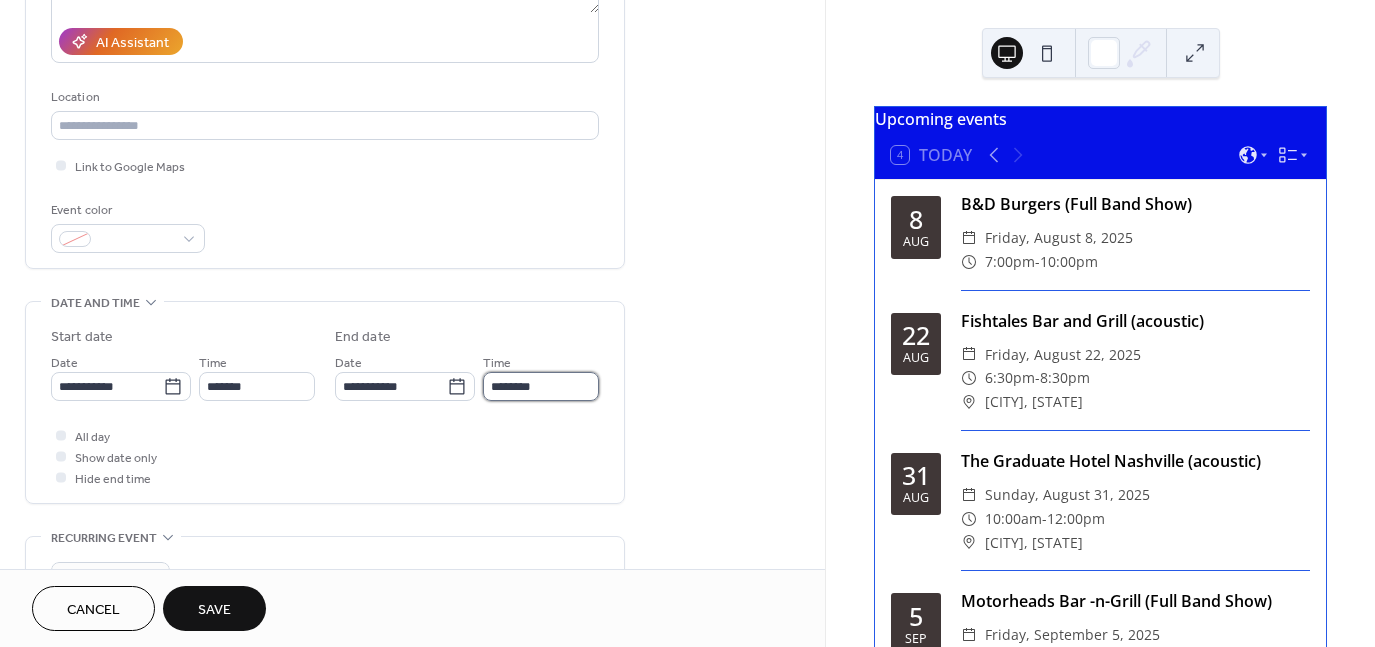 click on "********" at bounding box center [541, 386] 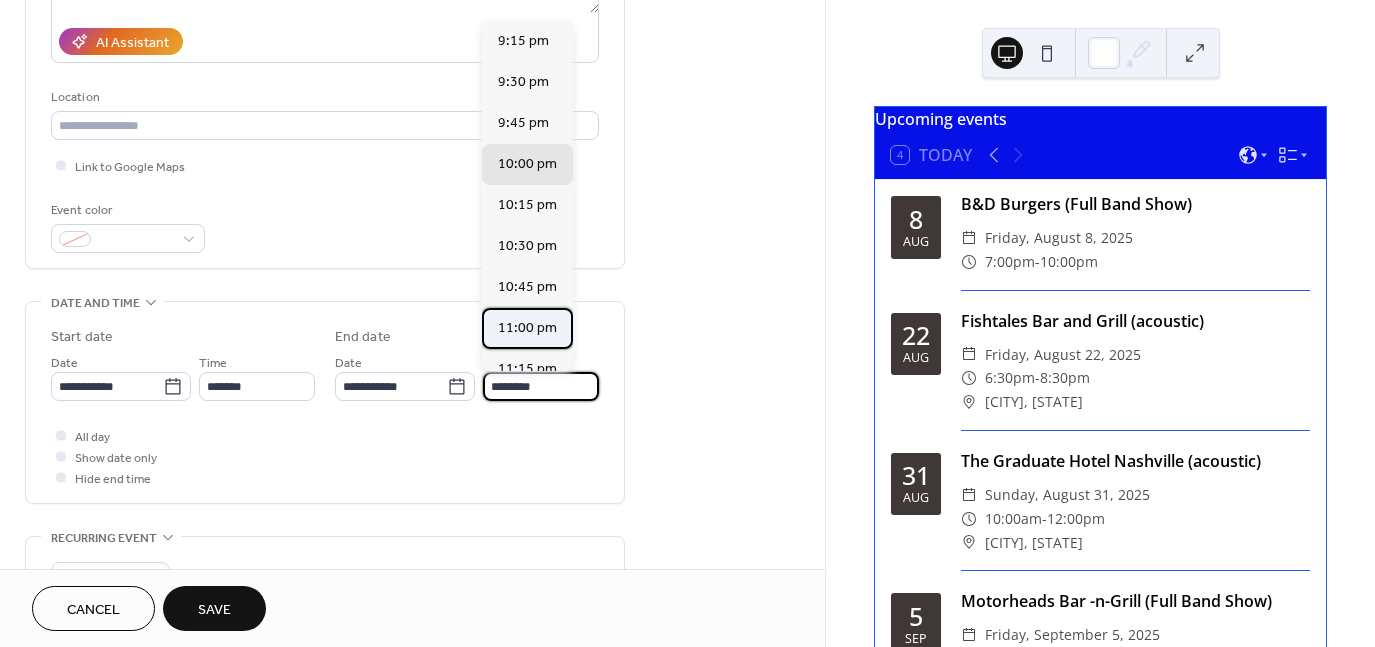 click on "11:00 pm" at bounding box center (527, 327) 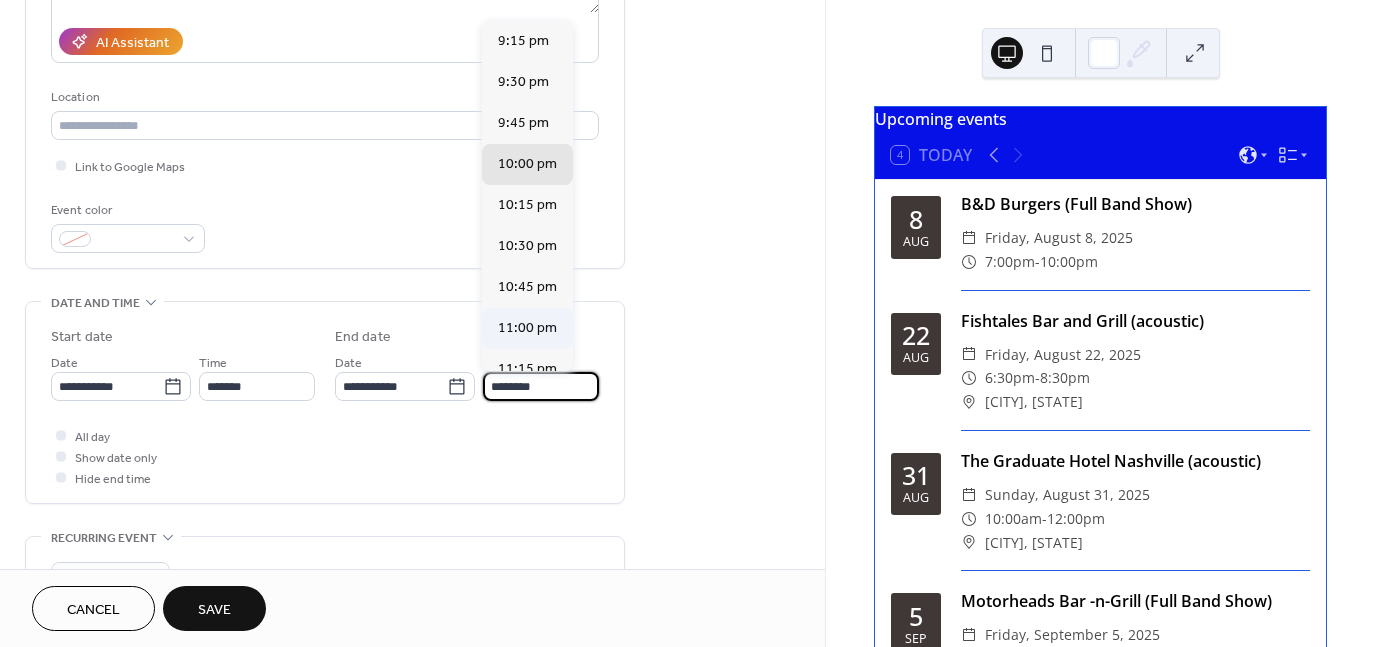 type on "********" 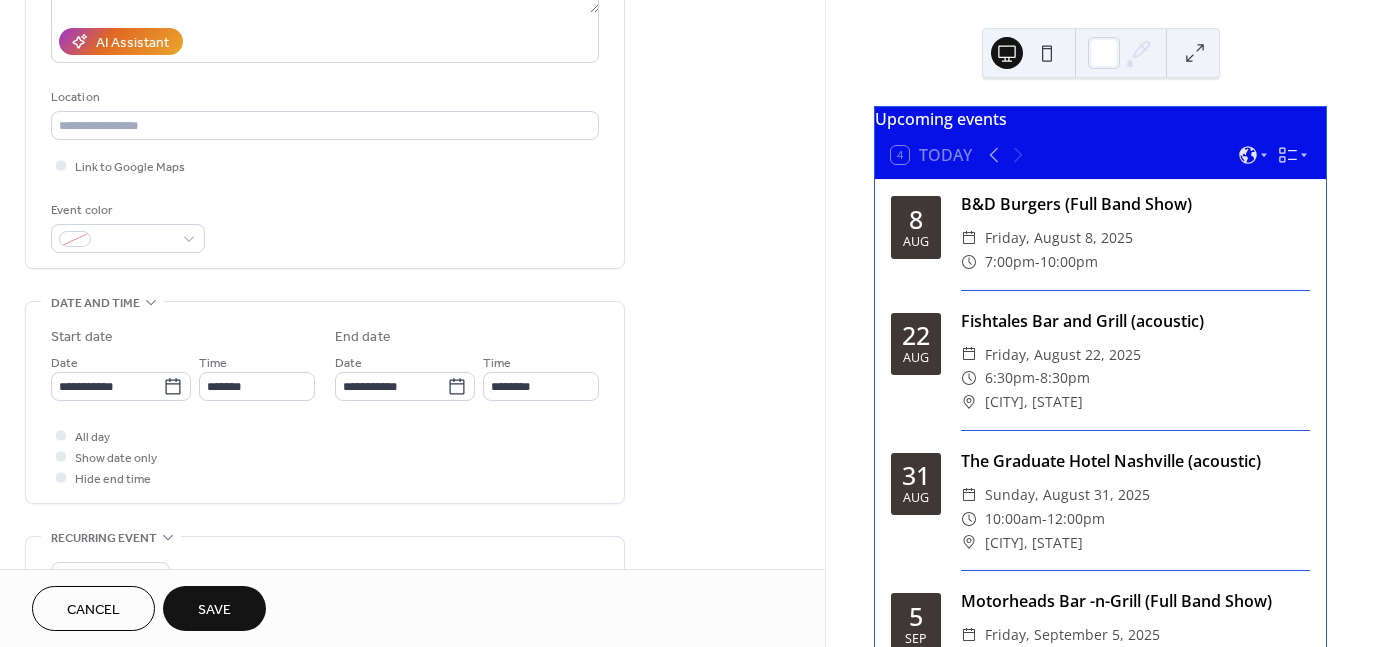 click on "Save" at bounding box center (214, 610) 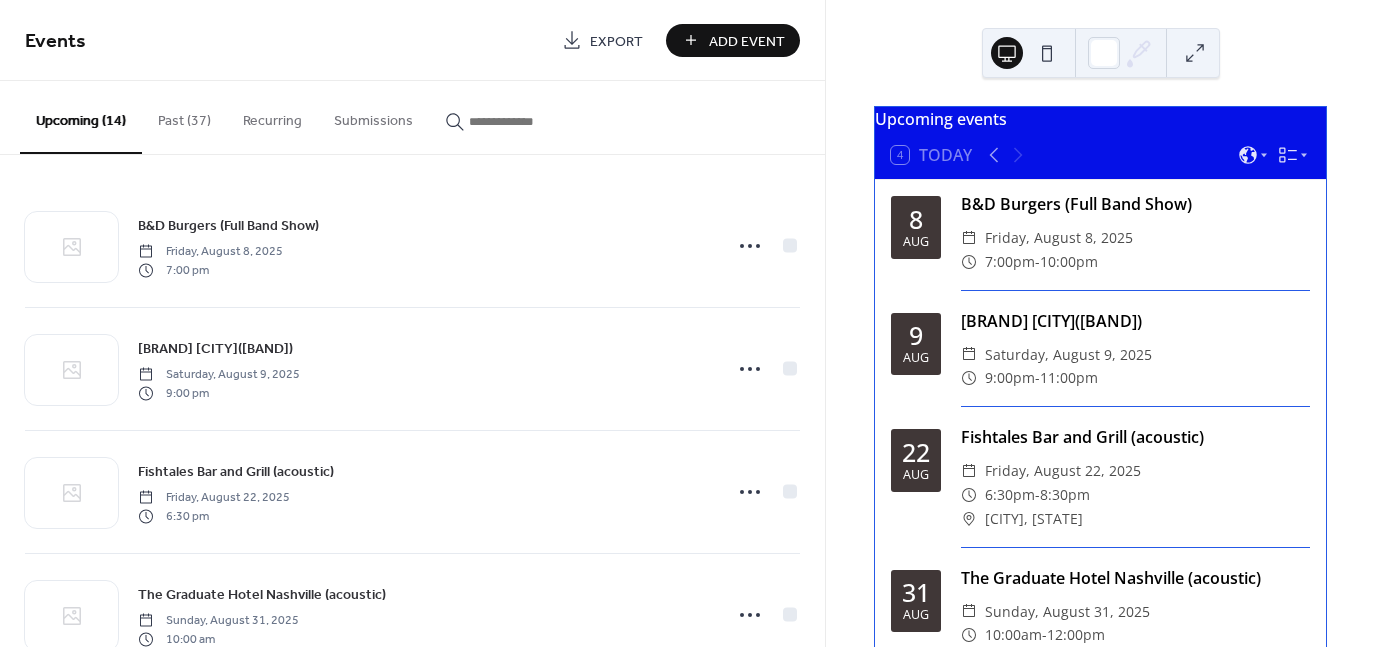 click on "Add Event" at bounding box center (747, 41) 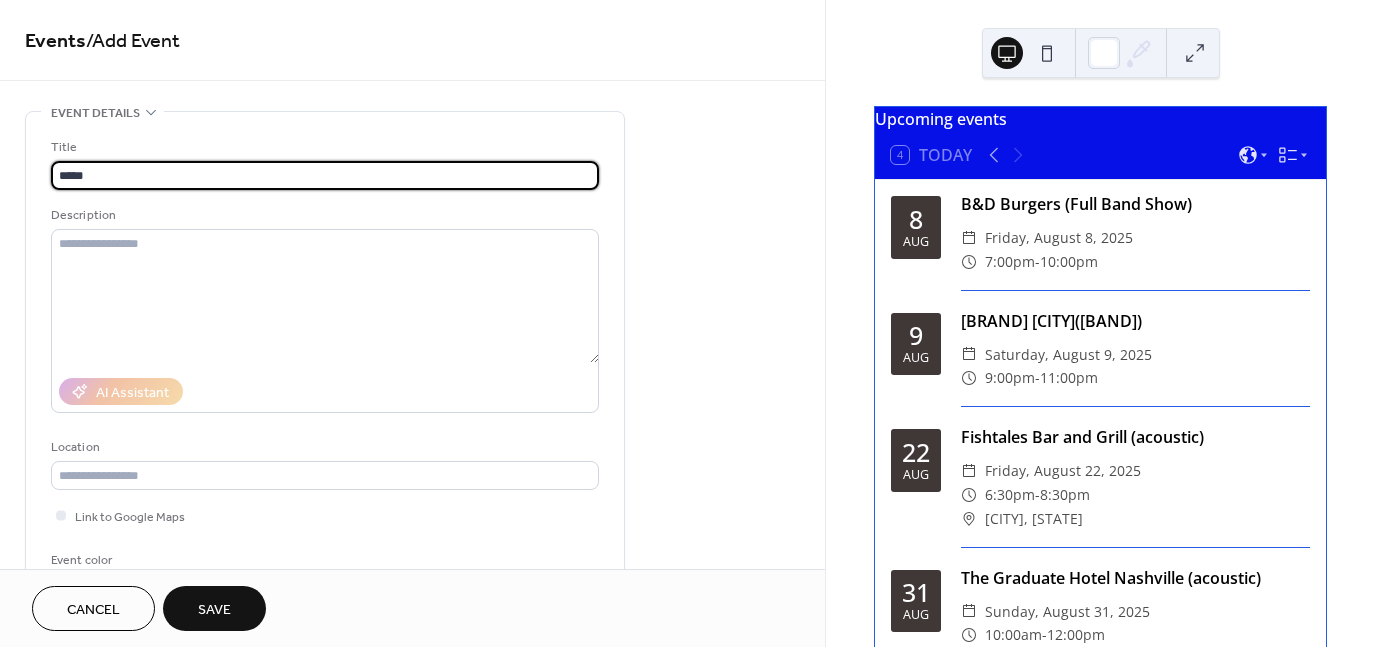 type on "**********" 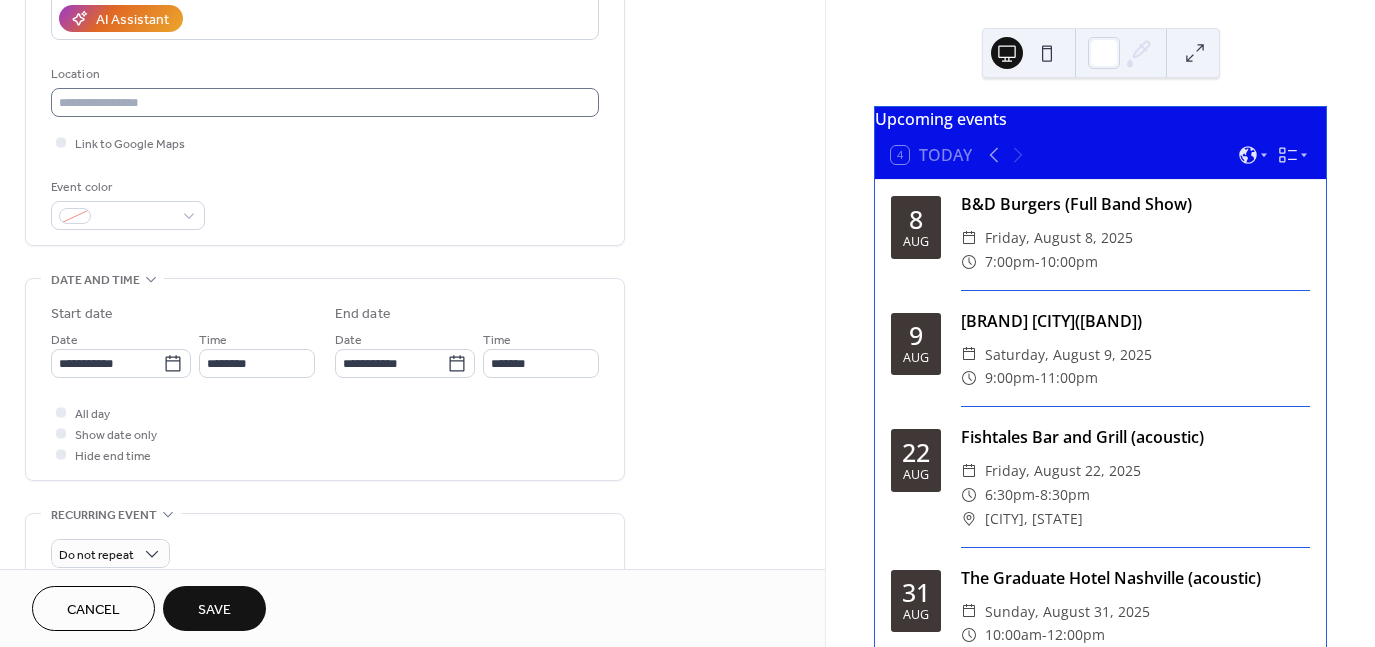 scroll, scrollTop: 374, scrollLeft: 0, axis: vertical 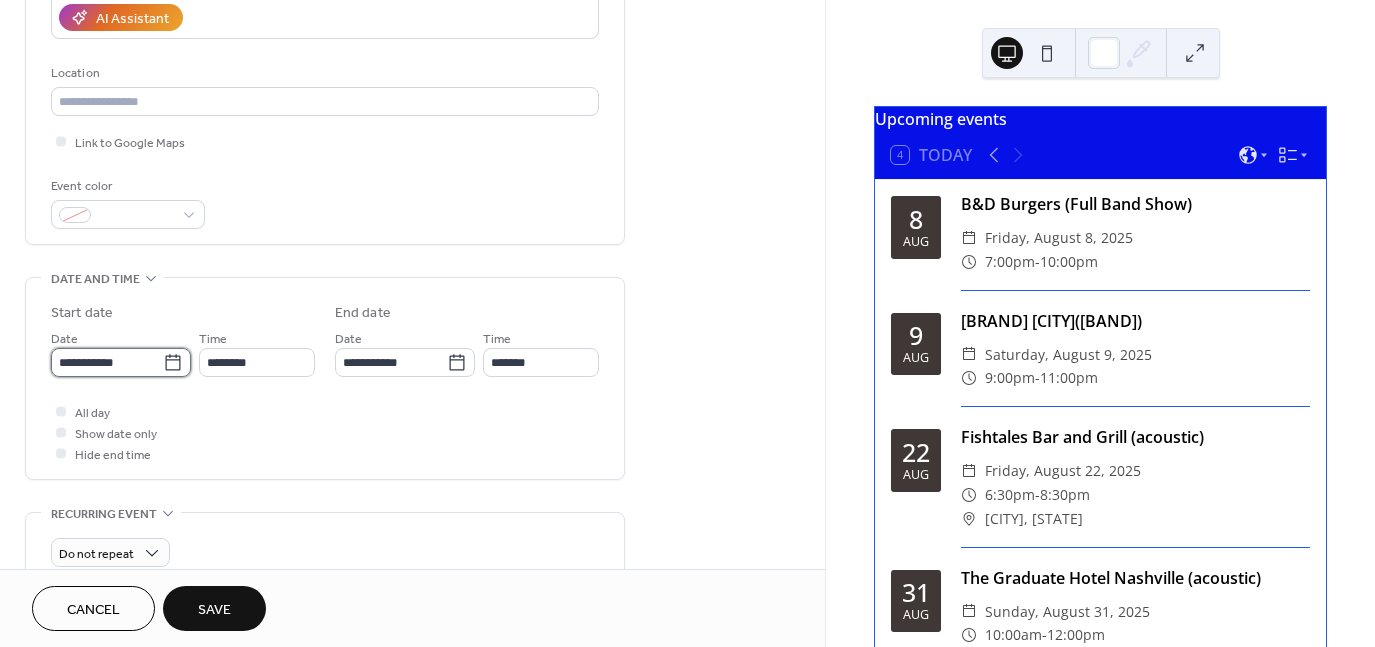 click on "**********" at bounding box center [107, 362] 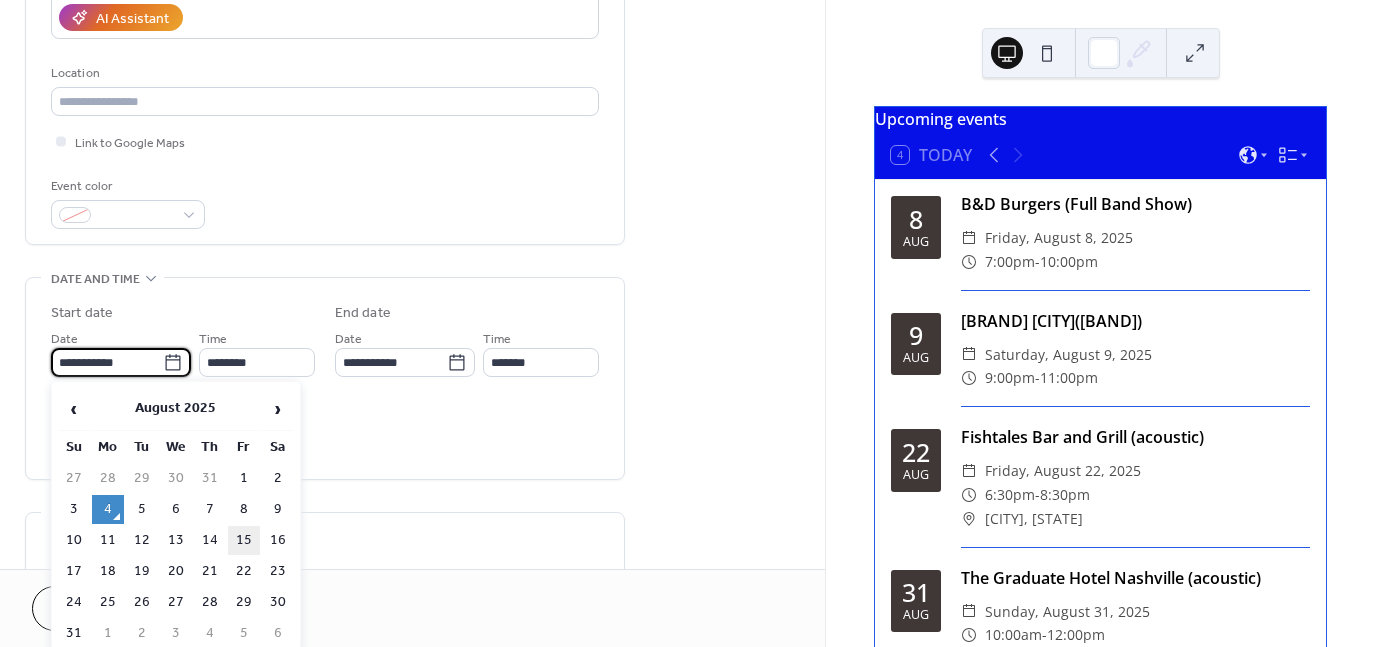 click on "15" at bounding box center (244, 540) 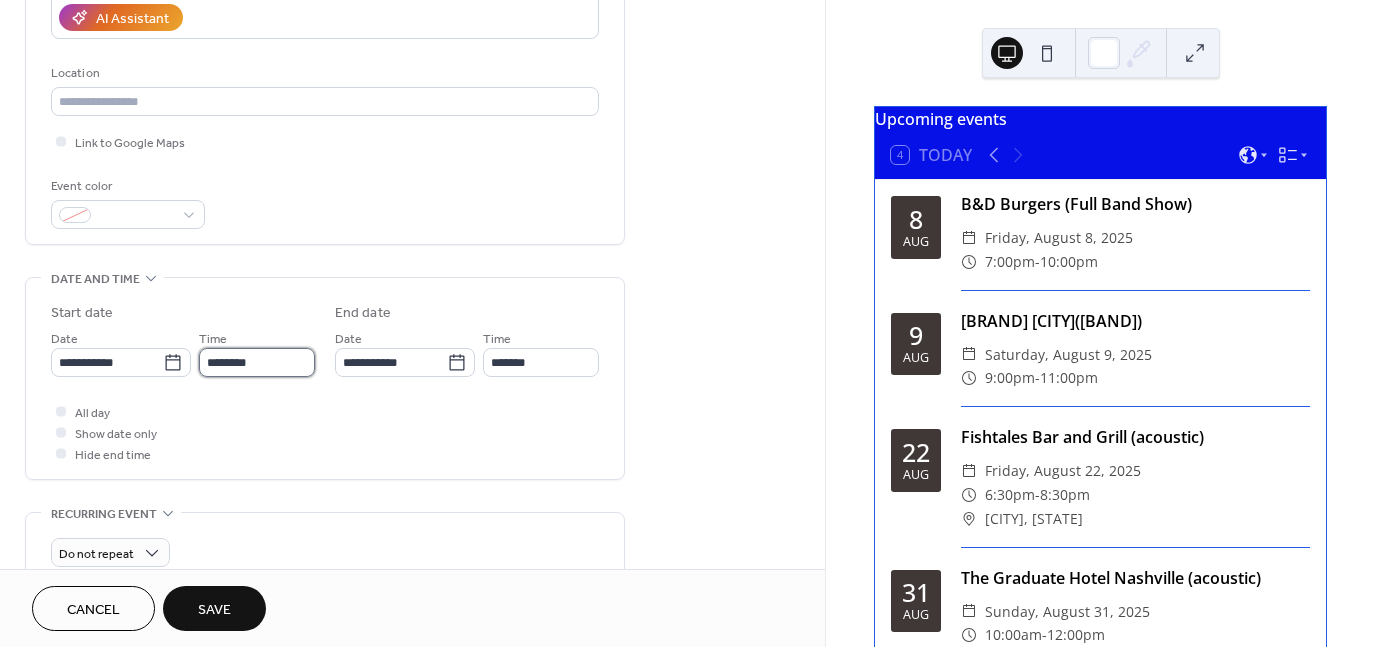 click on "********" at bounding box center (257, 362) 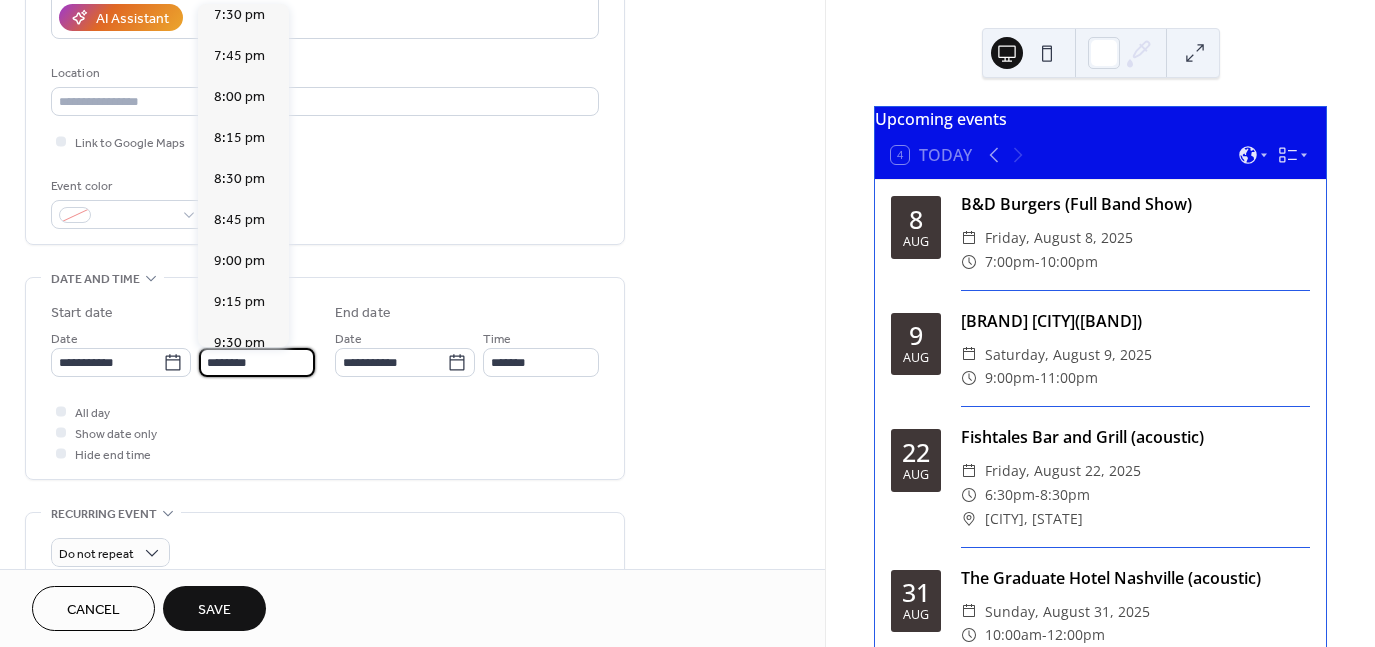 scroll, scrollTop: 3232, scrollLeft: 0, axis: vertical 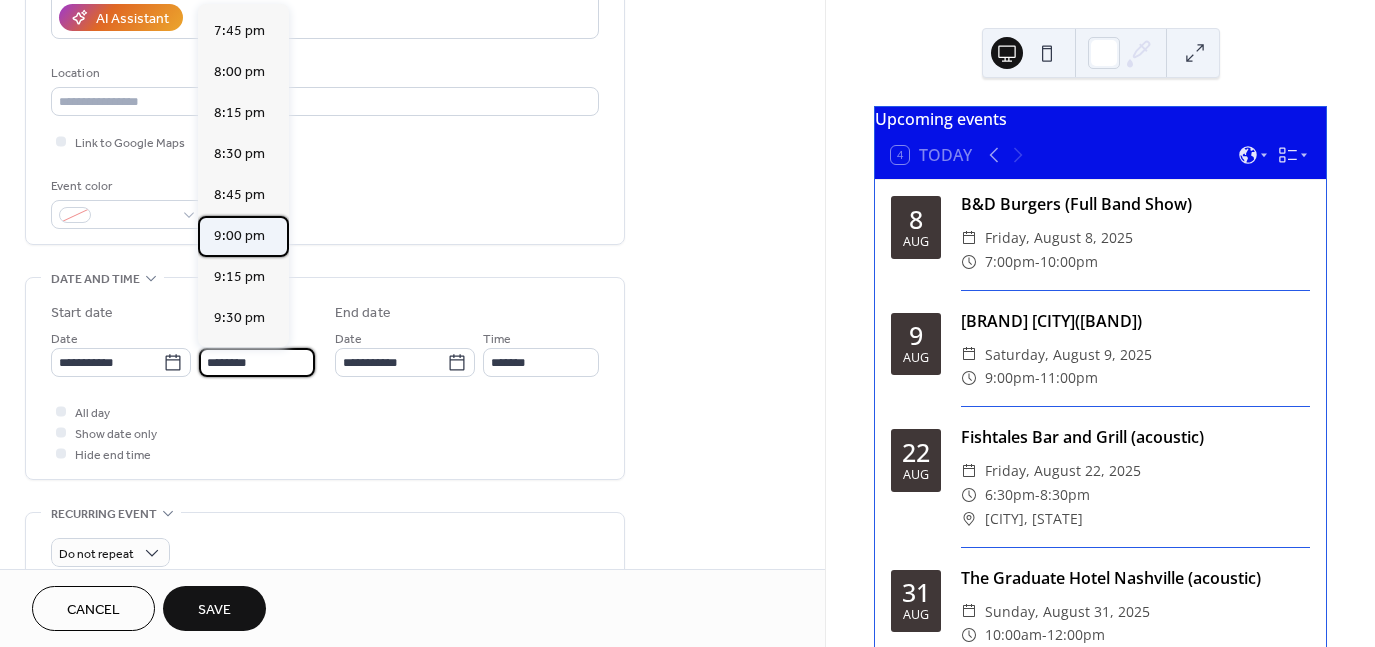 click on "9:00 pm" at bounding box center [243, 236] 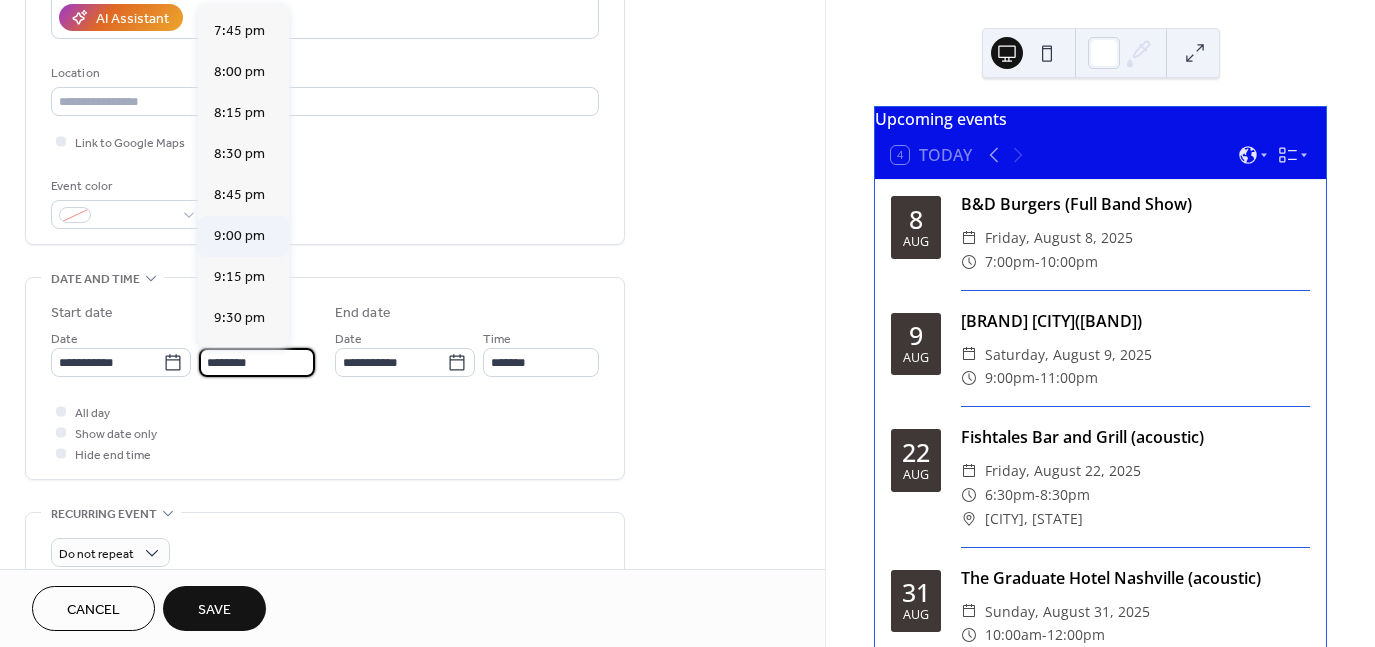 type on "*******" 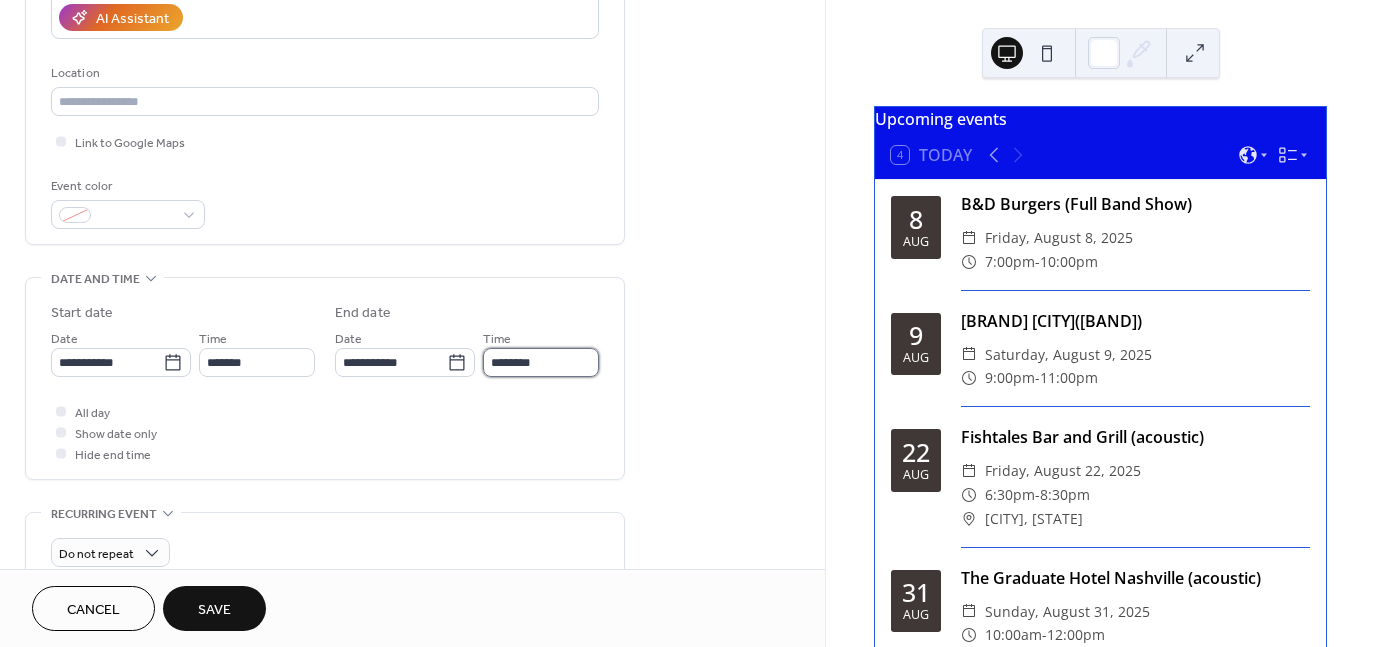 click on "********" at bounding box center (541, 362) 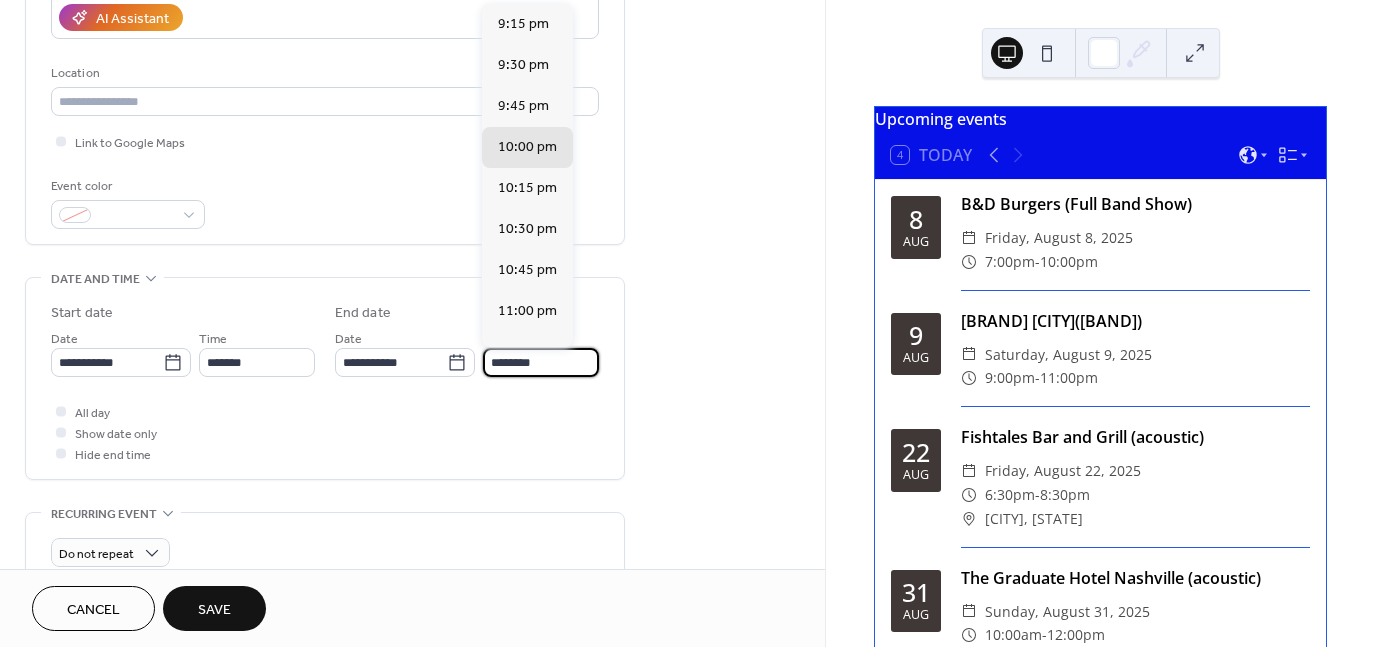 scroll, scrollTop: 108, scrollLeft: 0, axis: vertical 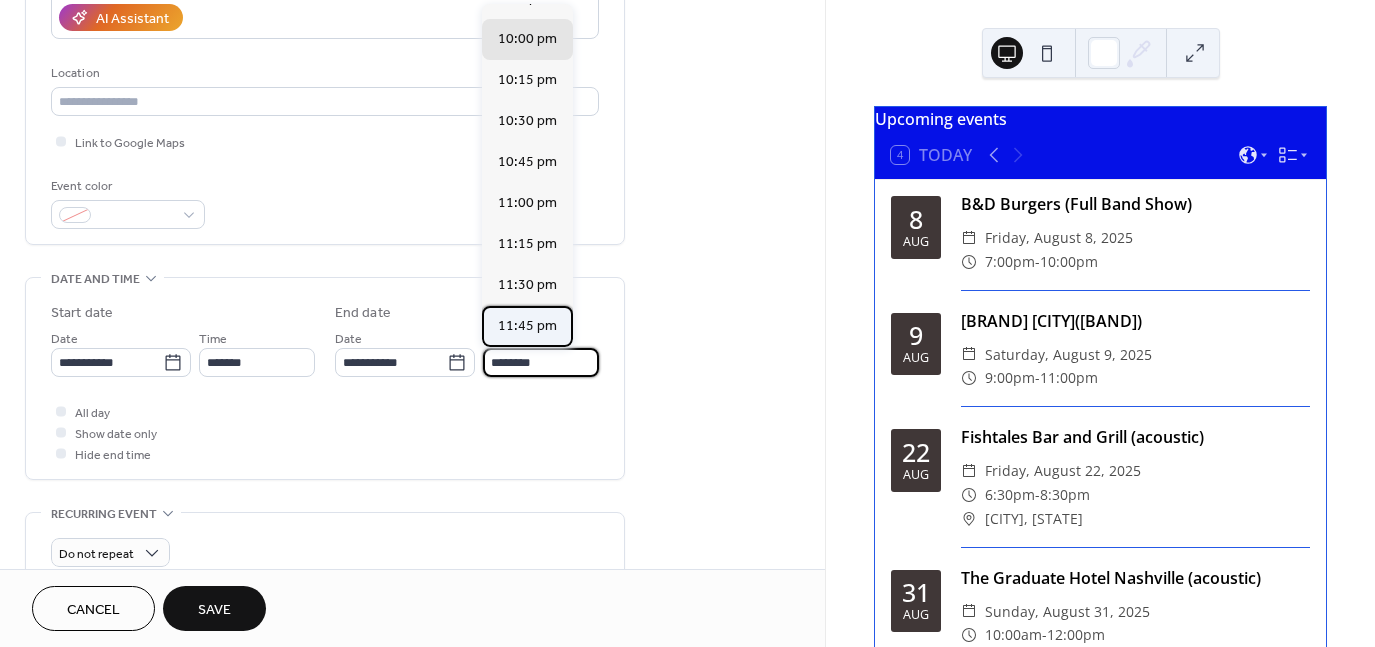 click on "11:45 pm" at bounding box center [527, 326] 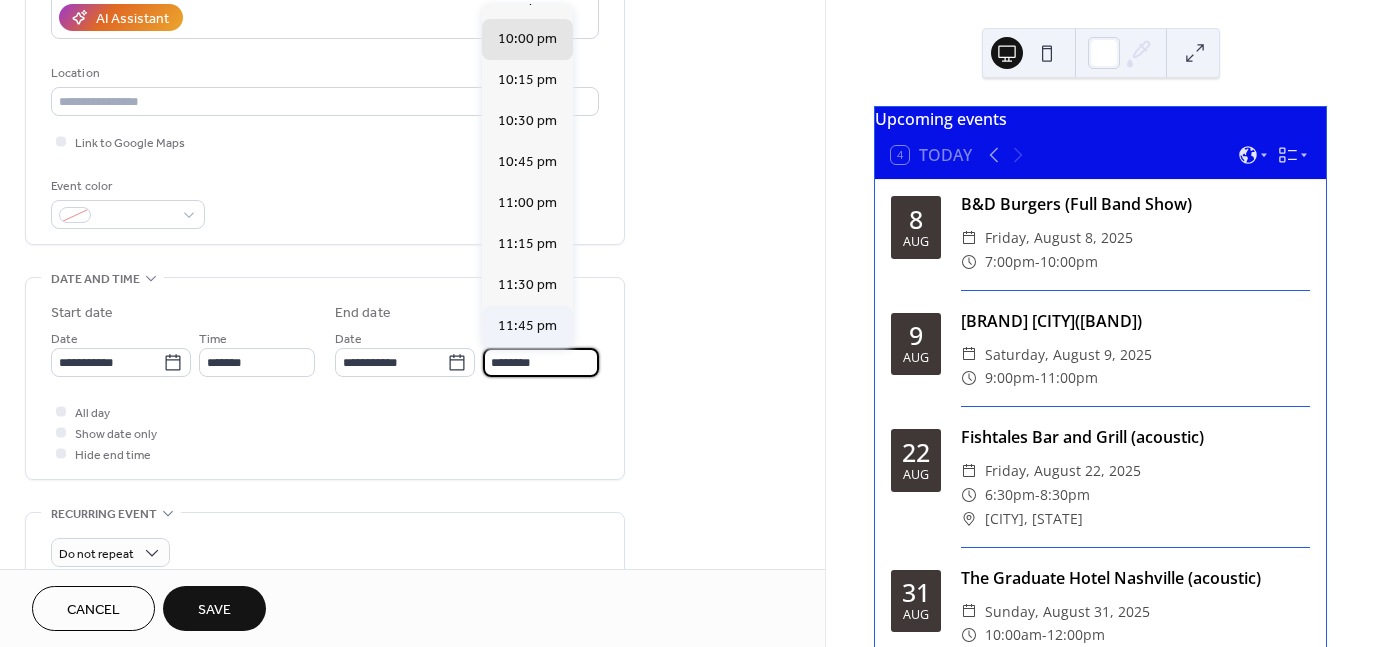 type on "********" 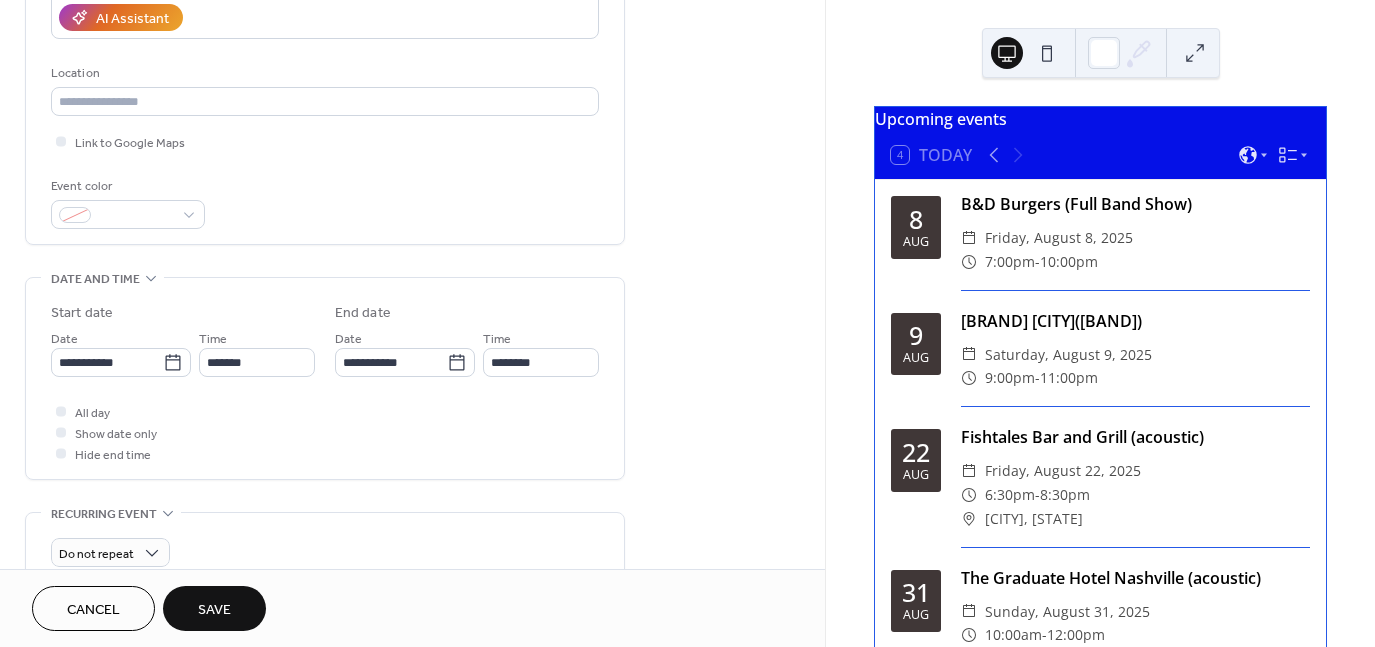 click on "Save" at bounding box center [214, 610] 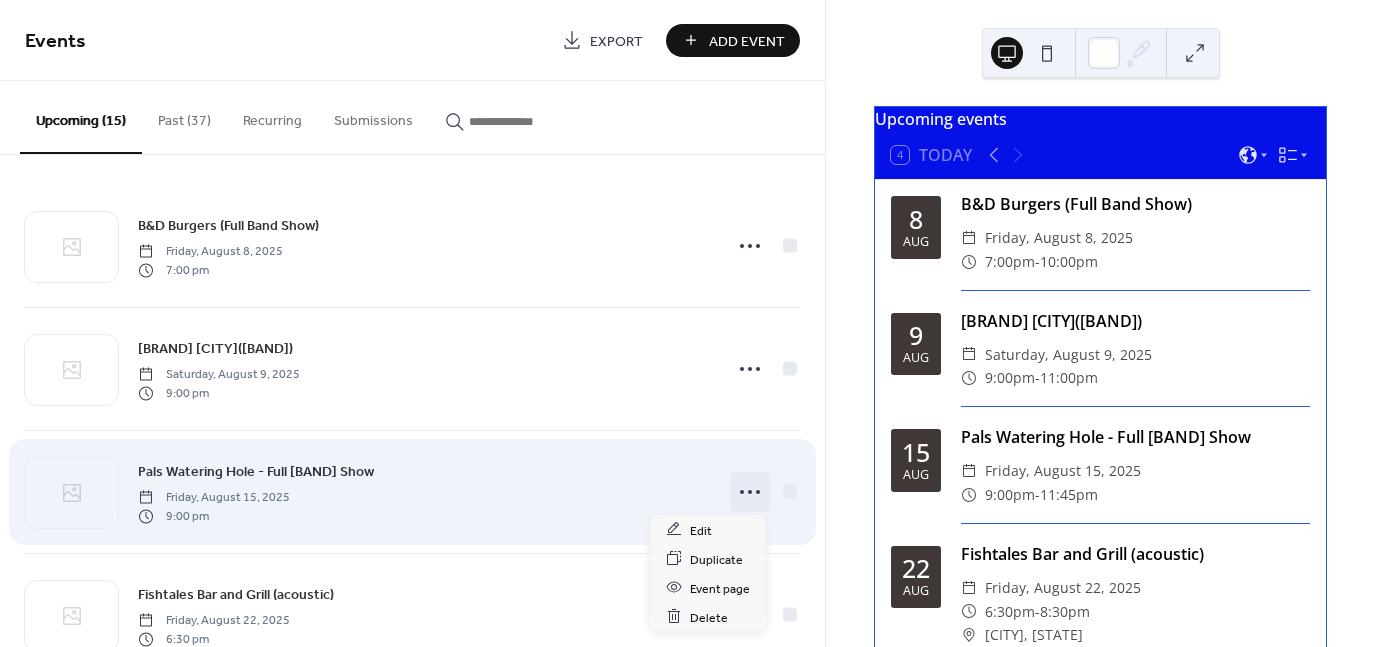 click 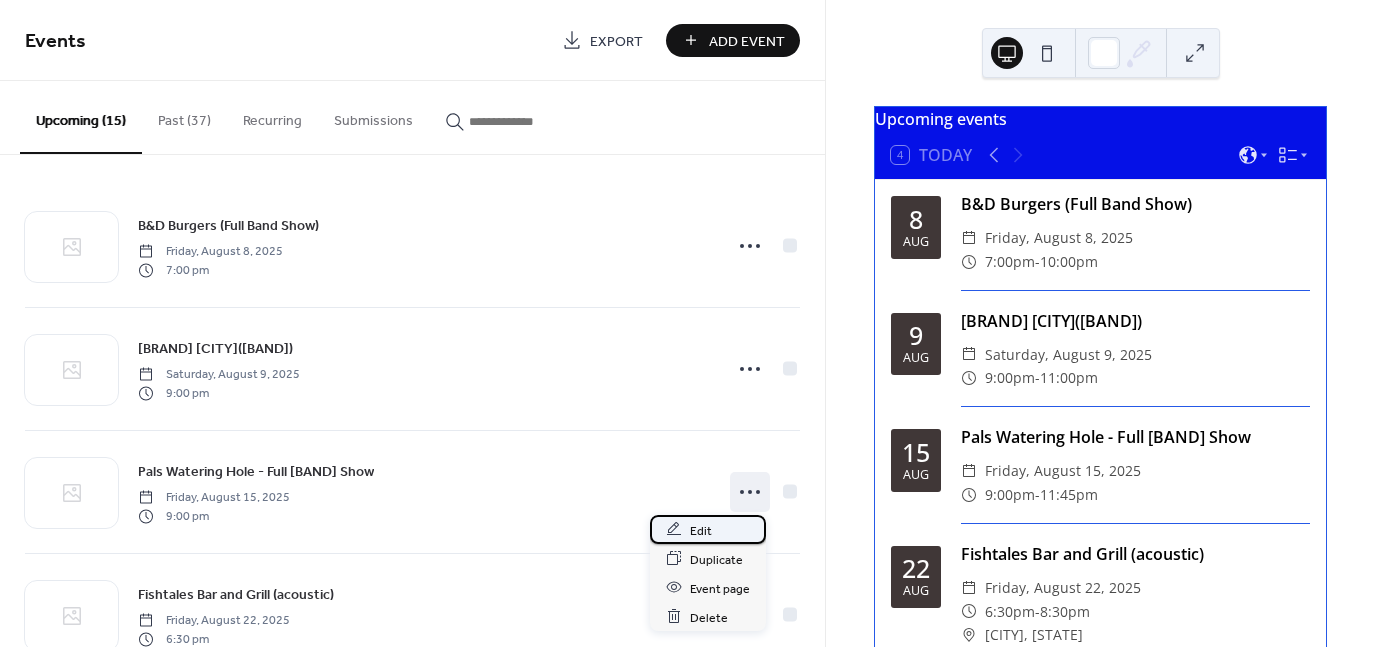 click on "Edit" at bounding box center [708, 529] 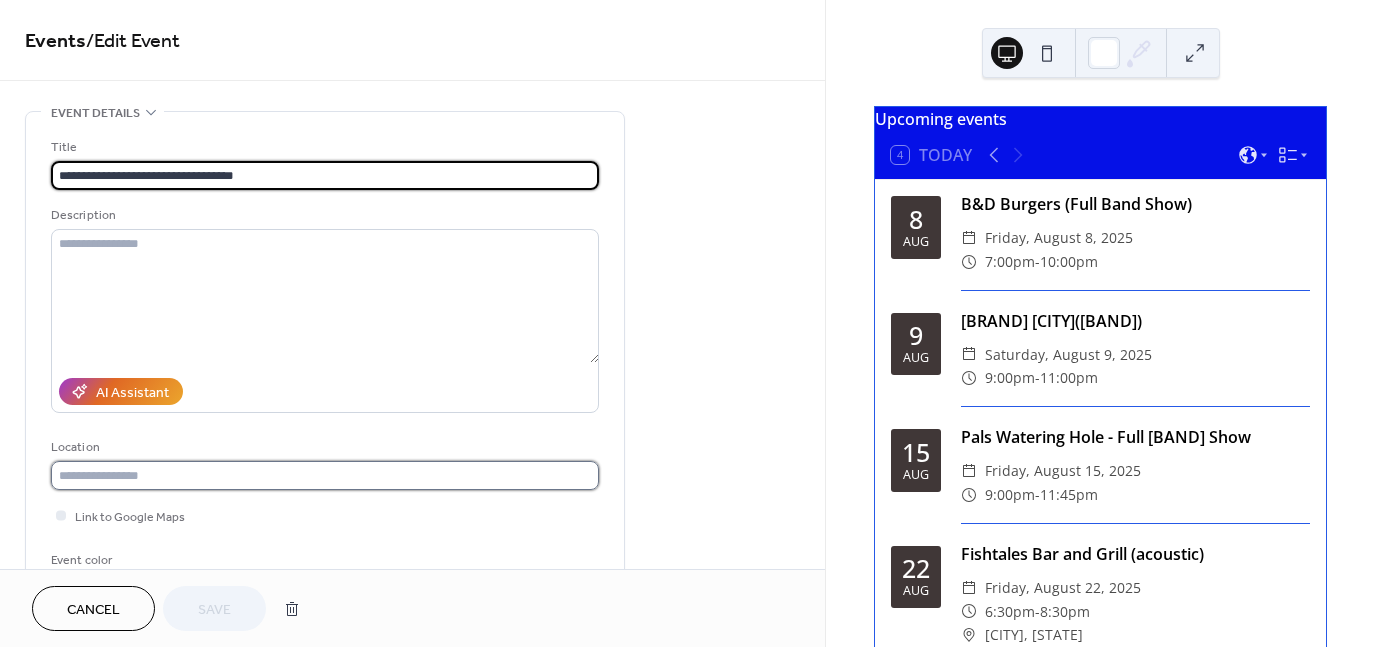 click at bounding box center (325, 475) 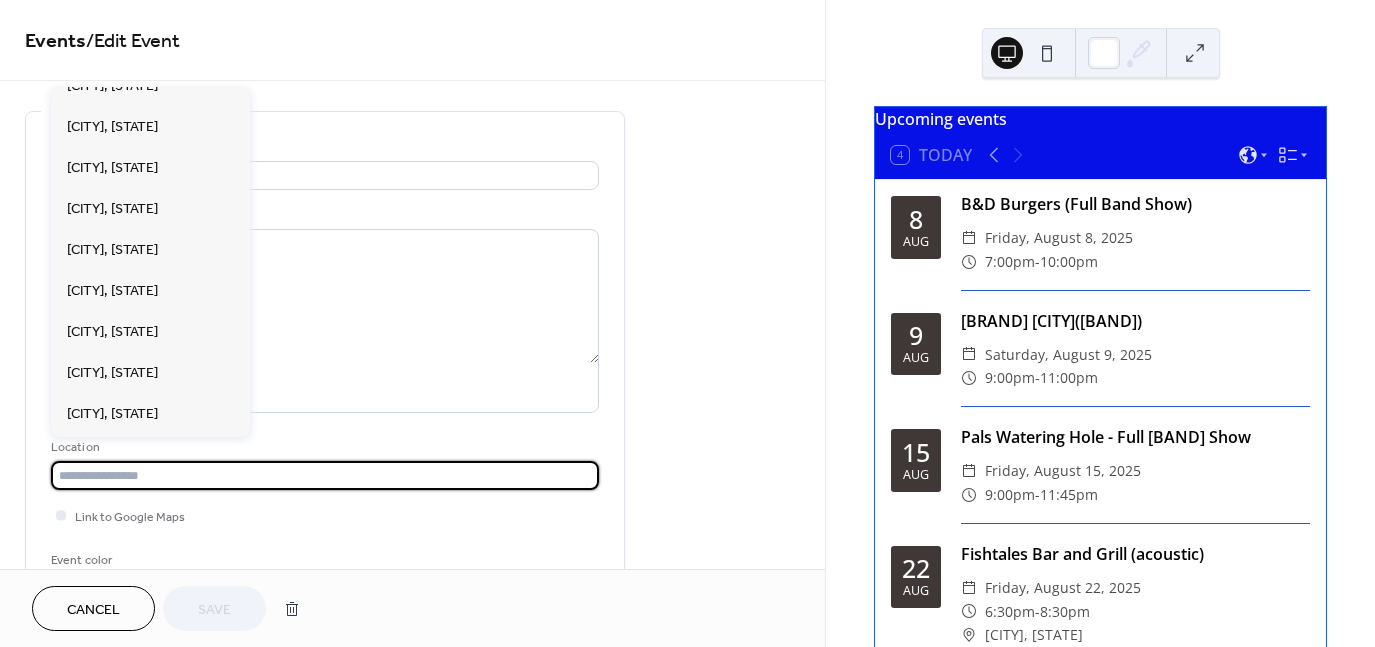 scroll, scrollTop: 0, scrollLeft: 0, axis: both 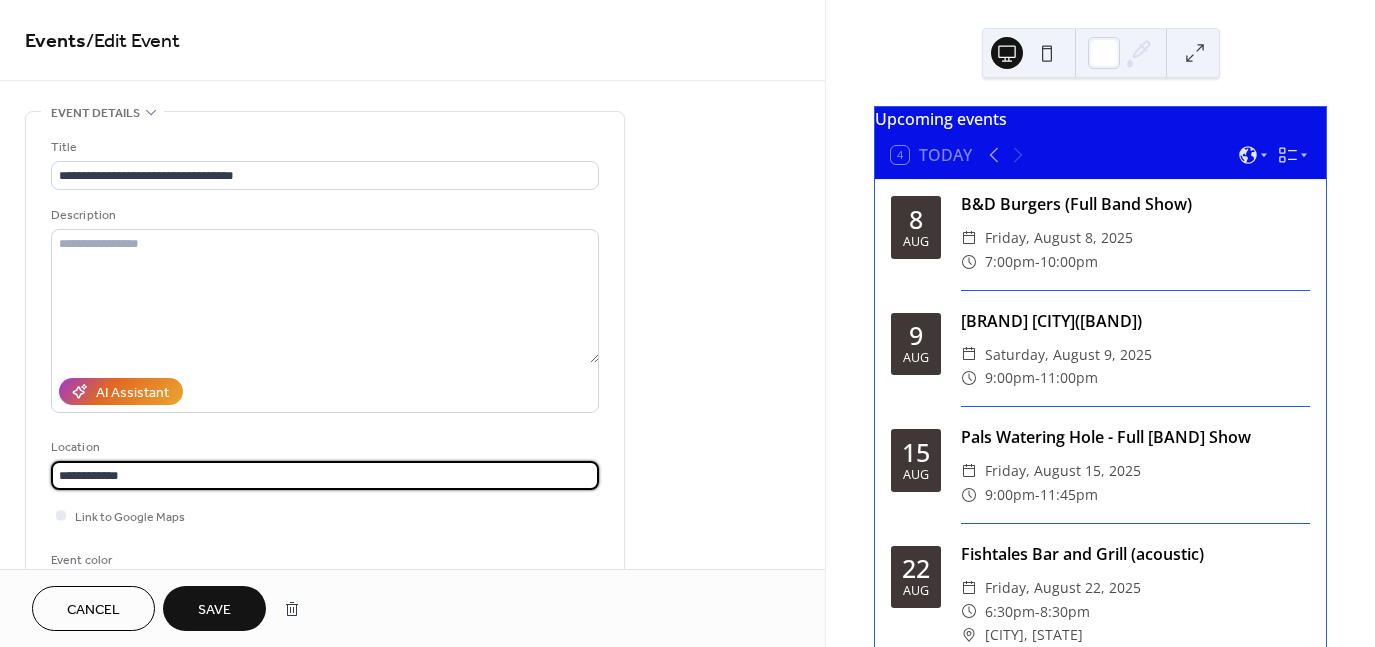 type on "**********" 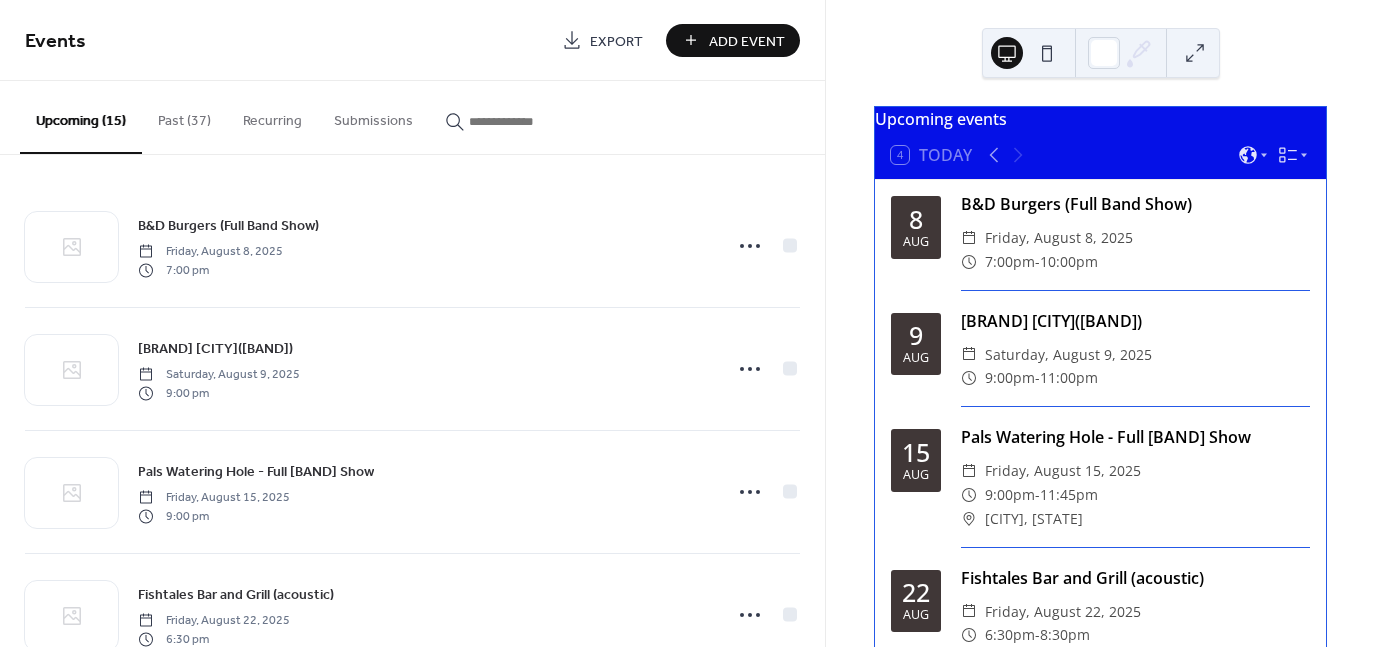 click on "Add Event" at bounding box center [747, 41] 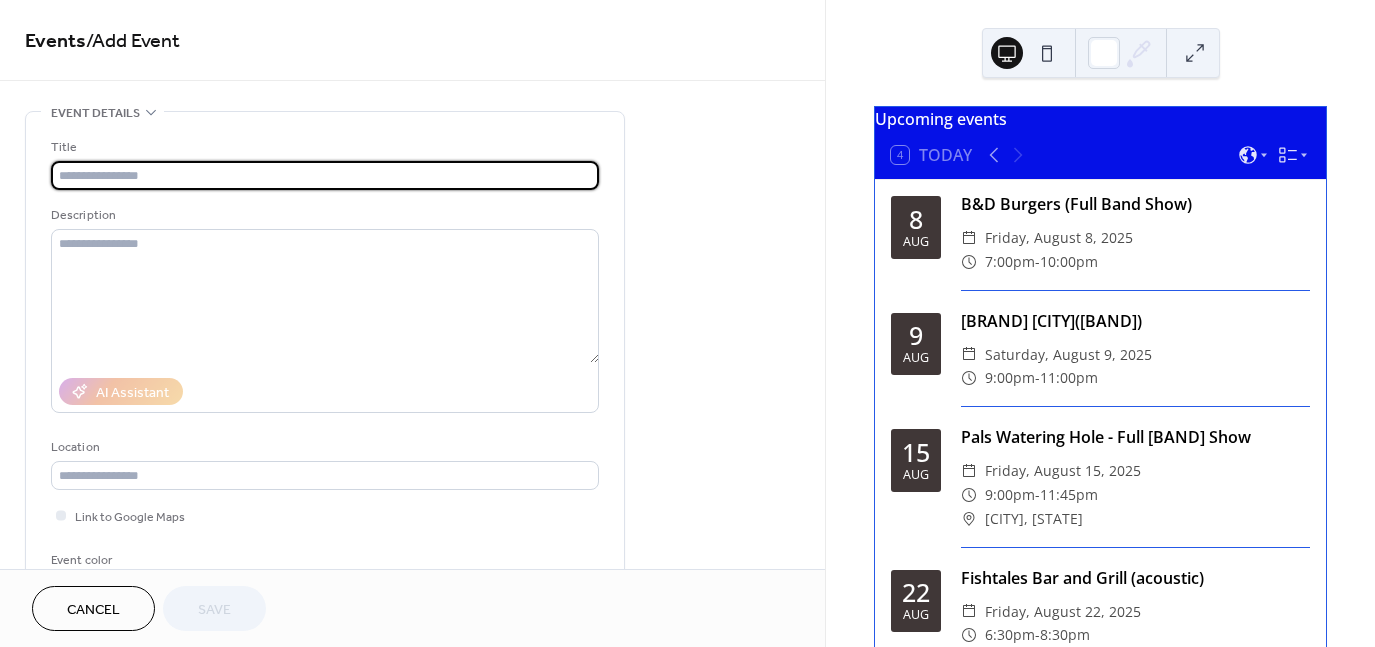 type on "*" 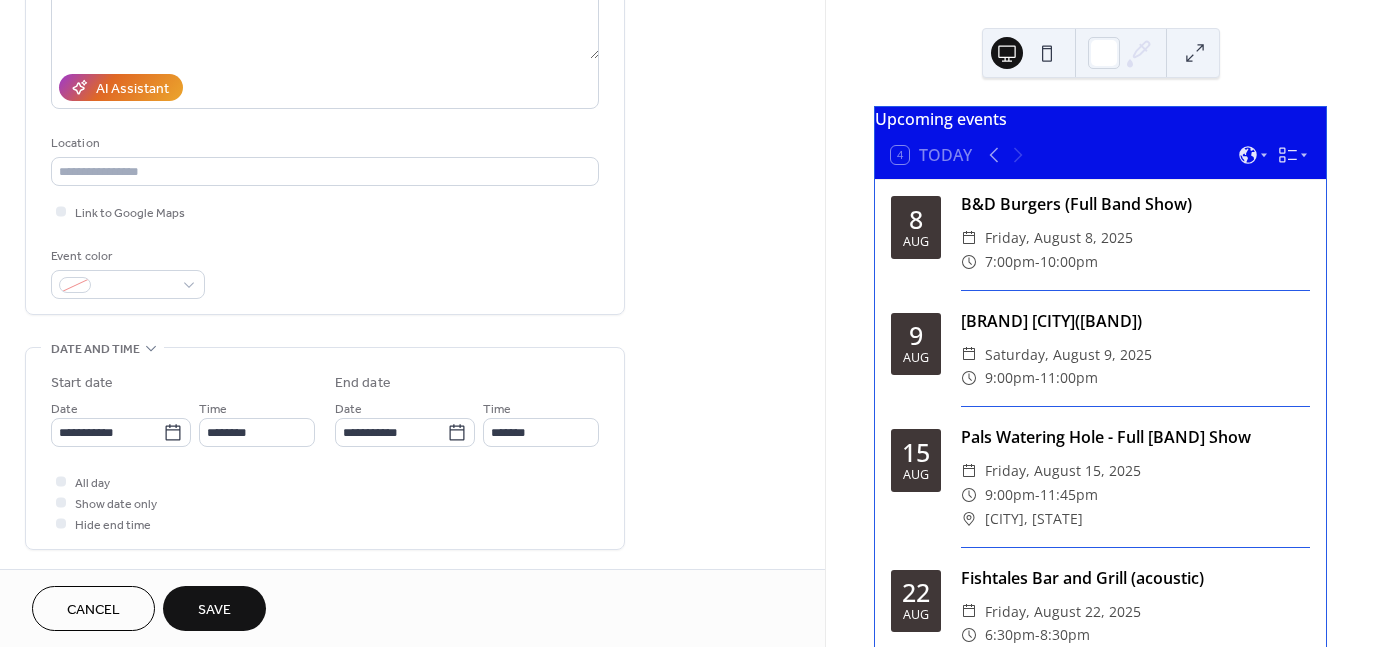 scroll, scrollTop: 316, scrollLeft: 0, axis: vertical 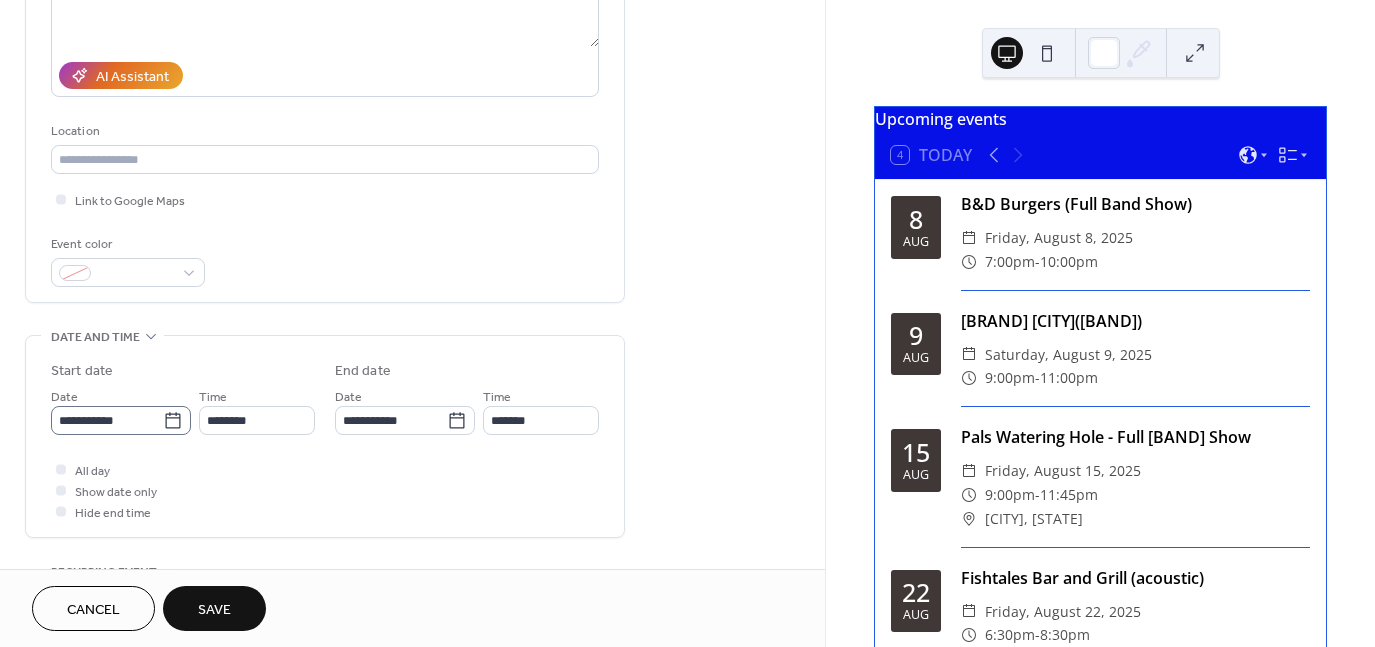 type on "**********" 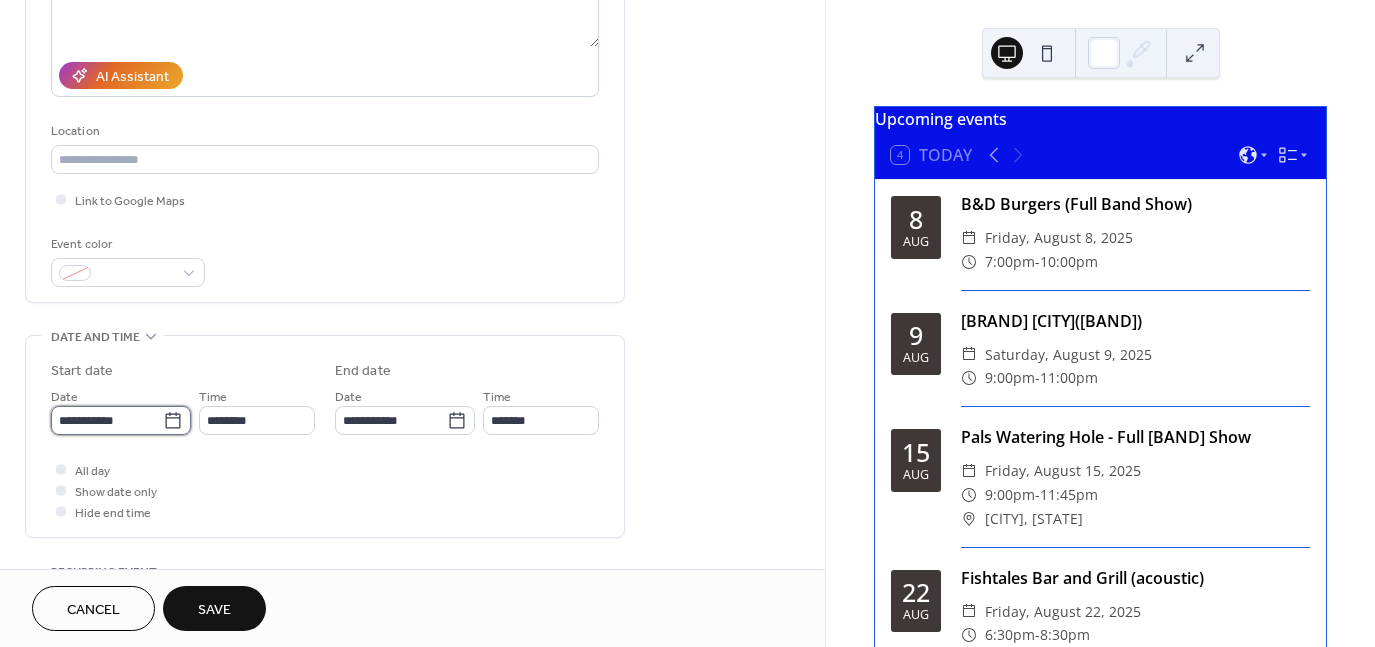 click on "**********" at bounding box center [107, 420] 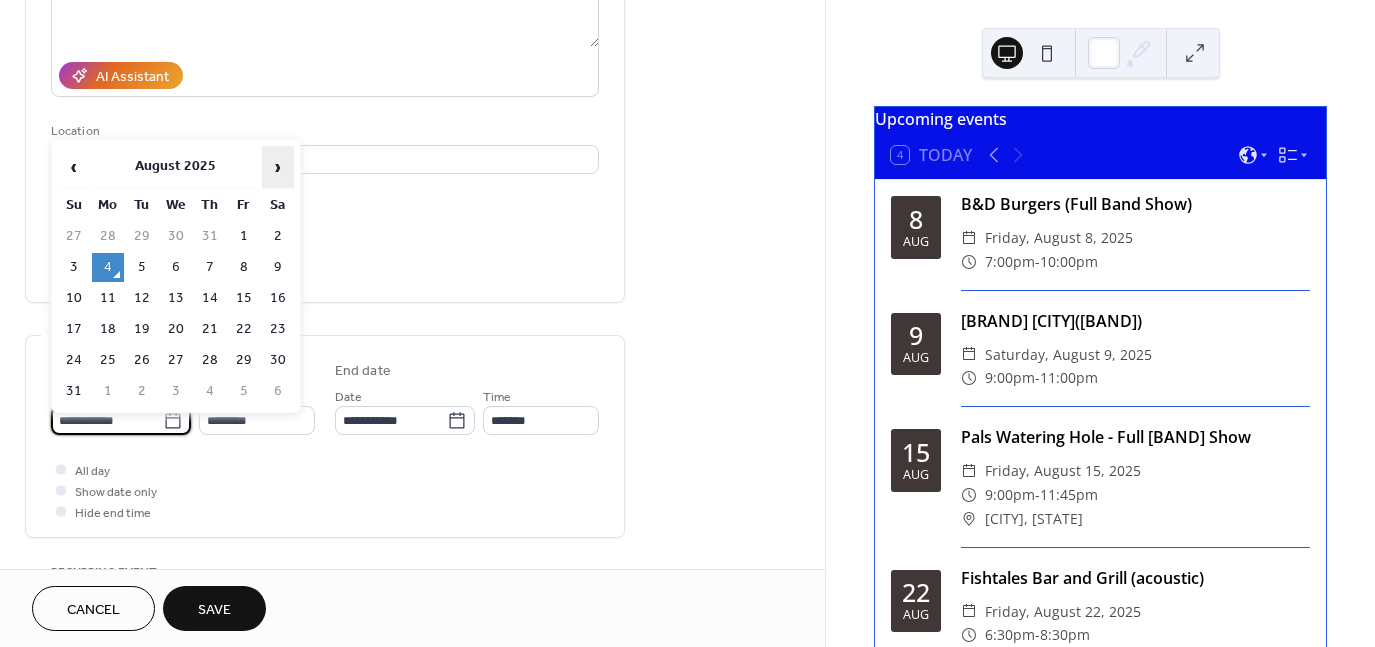 click on "›" at bounding box center [278, 167] 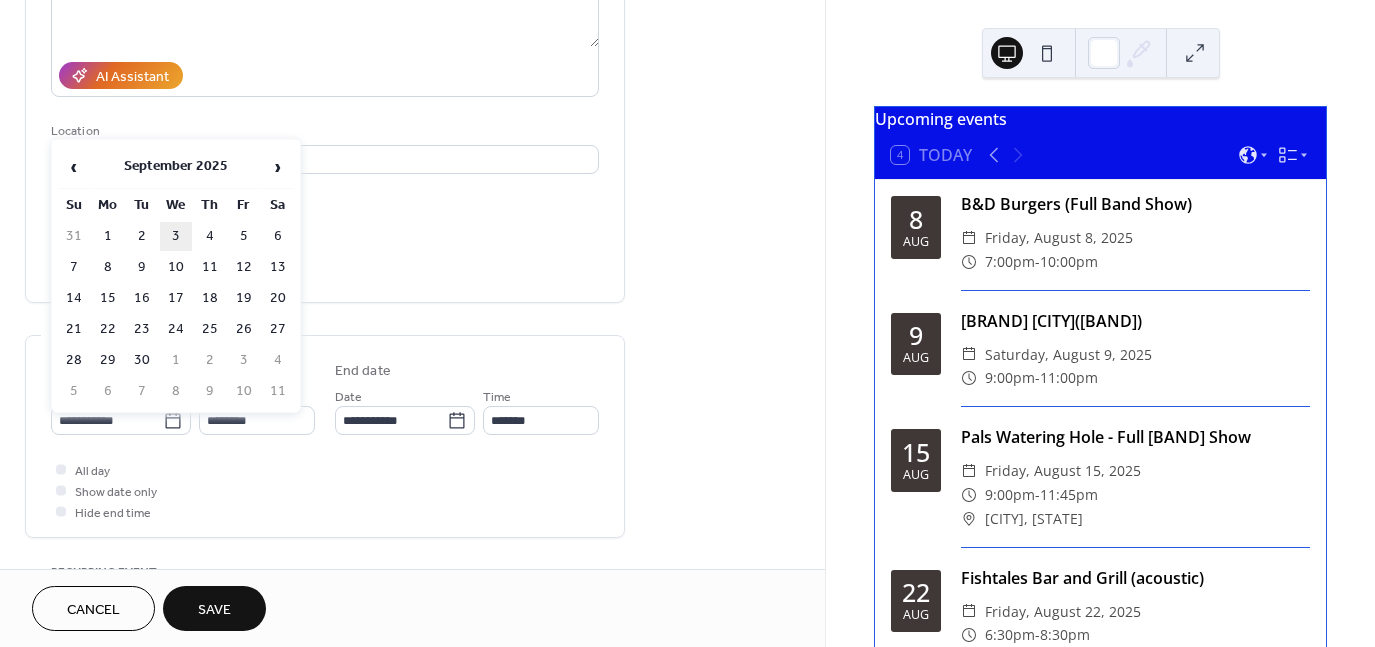 click on "3" at bounding box center [176, 236] 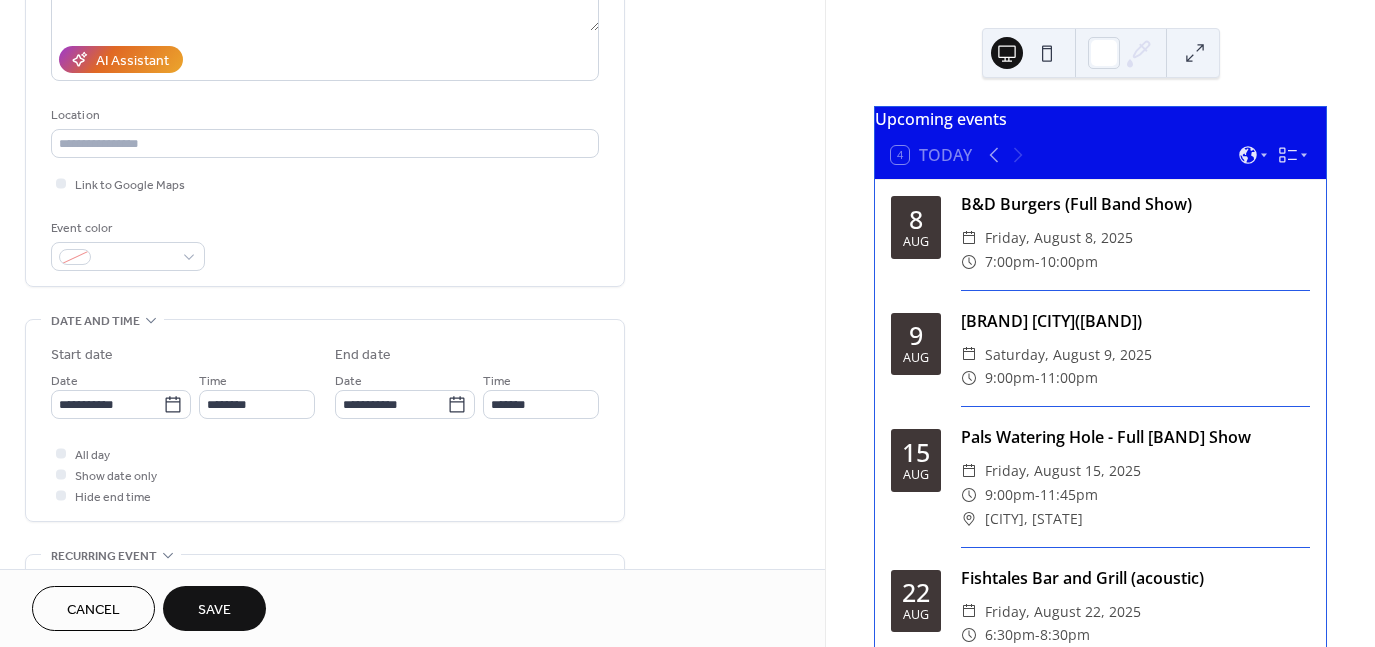 scroll, scrollTop: 335, scrollLeft: 0, axis: vertical 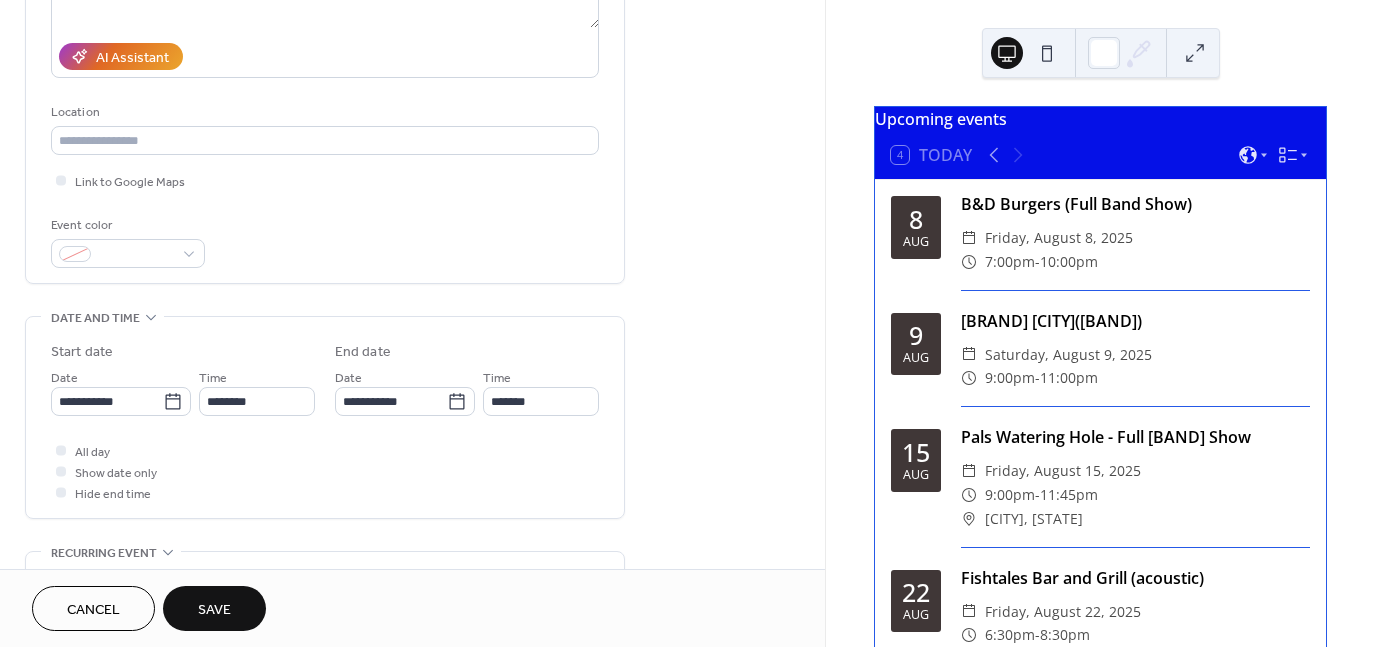 click on "Save" at bounding box center (214, 610) 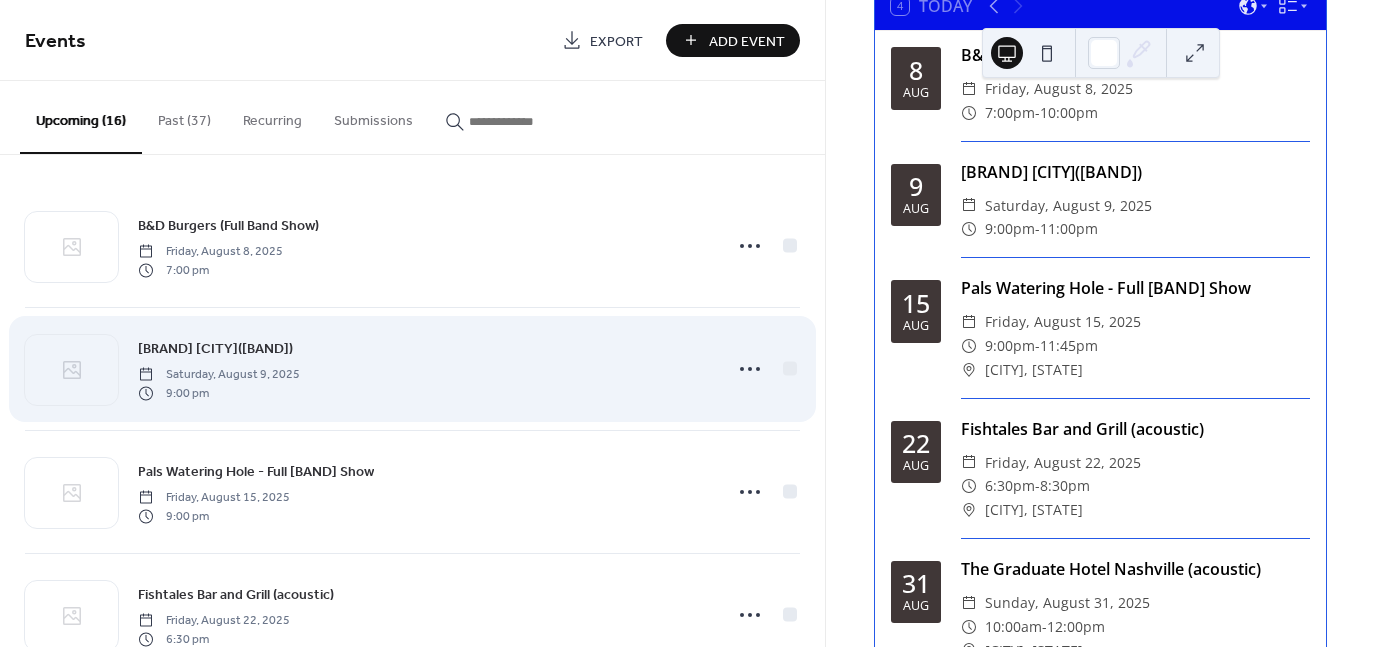 scroll, scrollTop: 142, scrollLeft: 0, axis: vertical 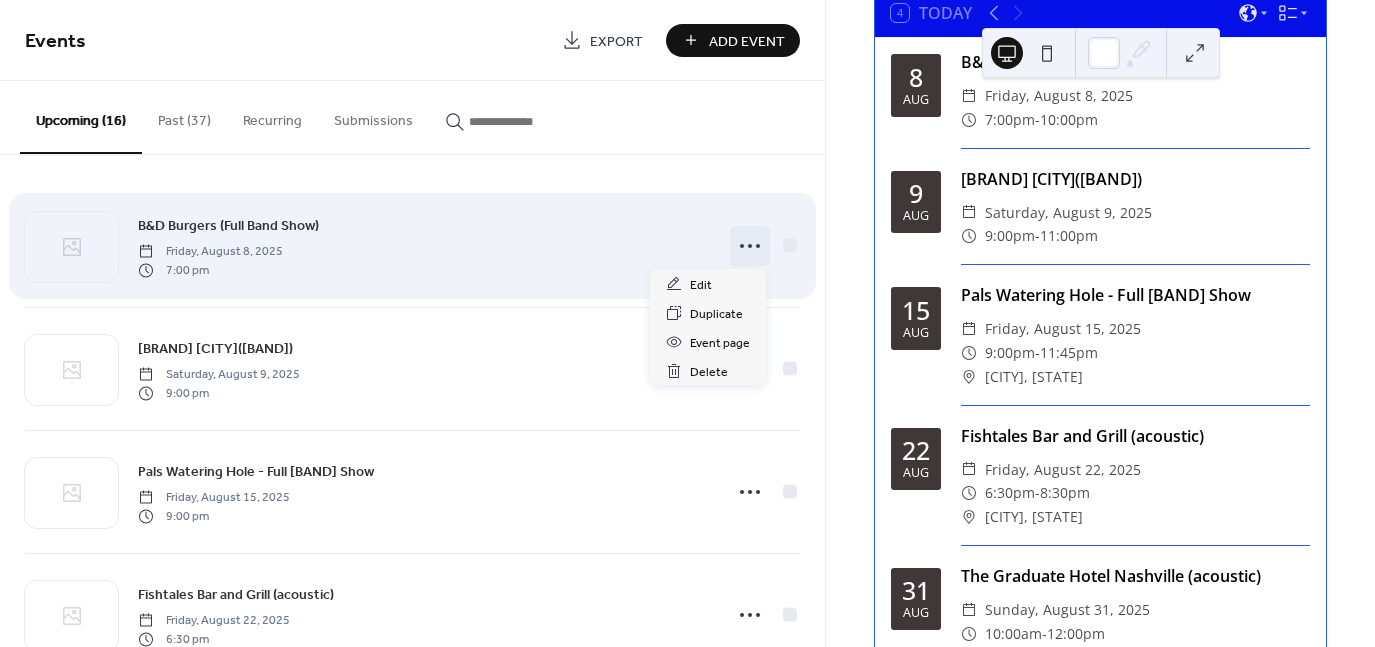 click 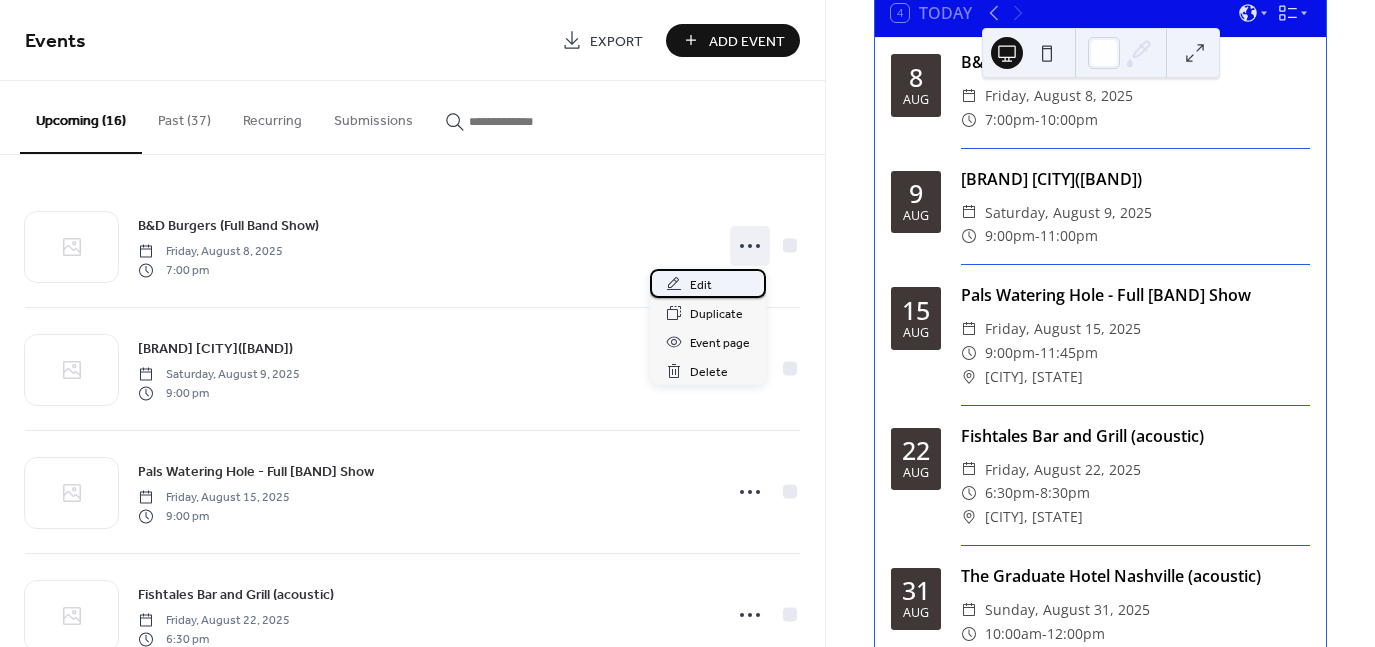 click on "Edit" at bounding box center [708, 283] 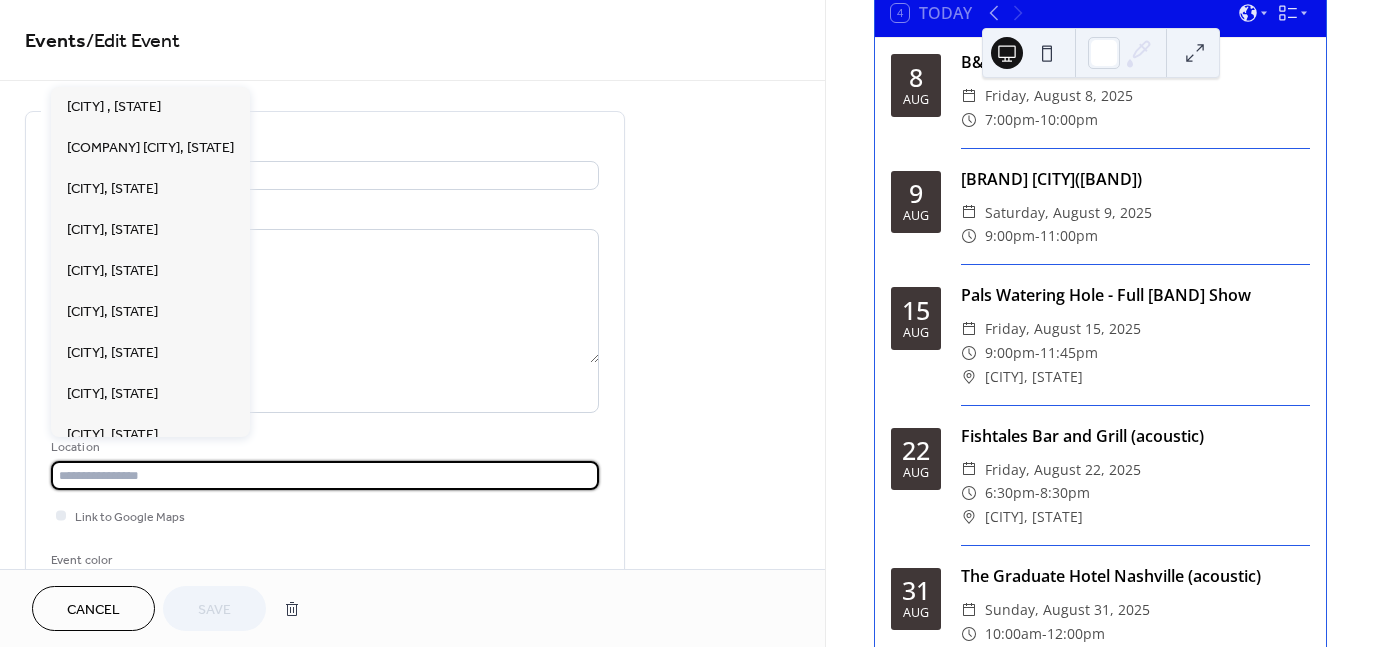 click at bounding box center (325, 475) 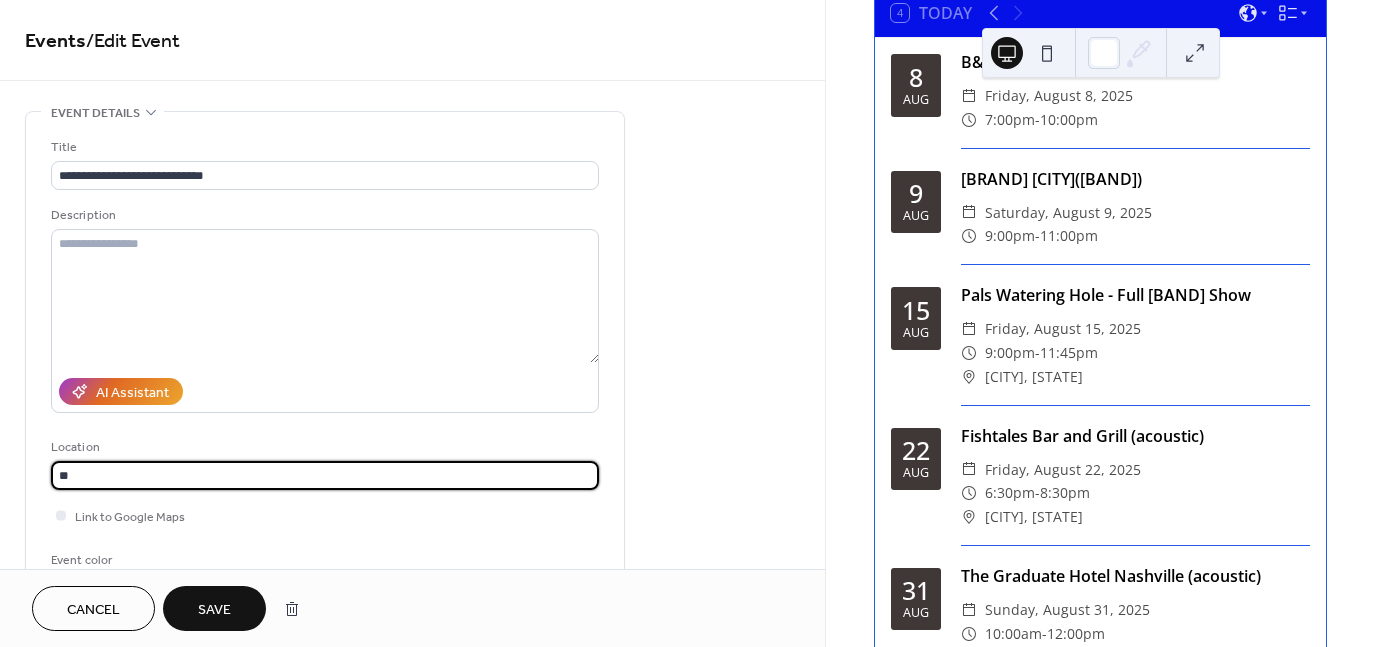 type on "*" 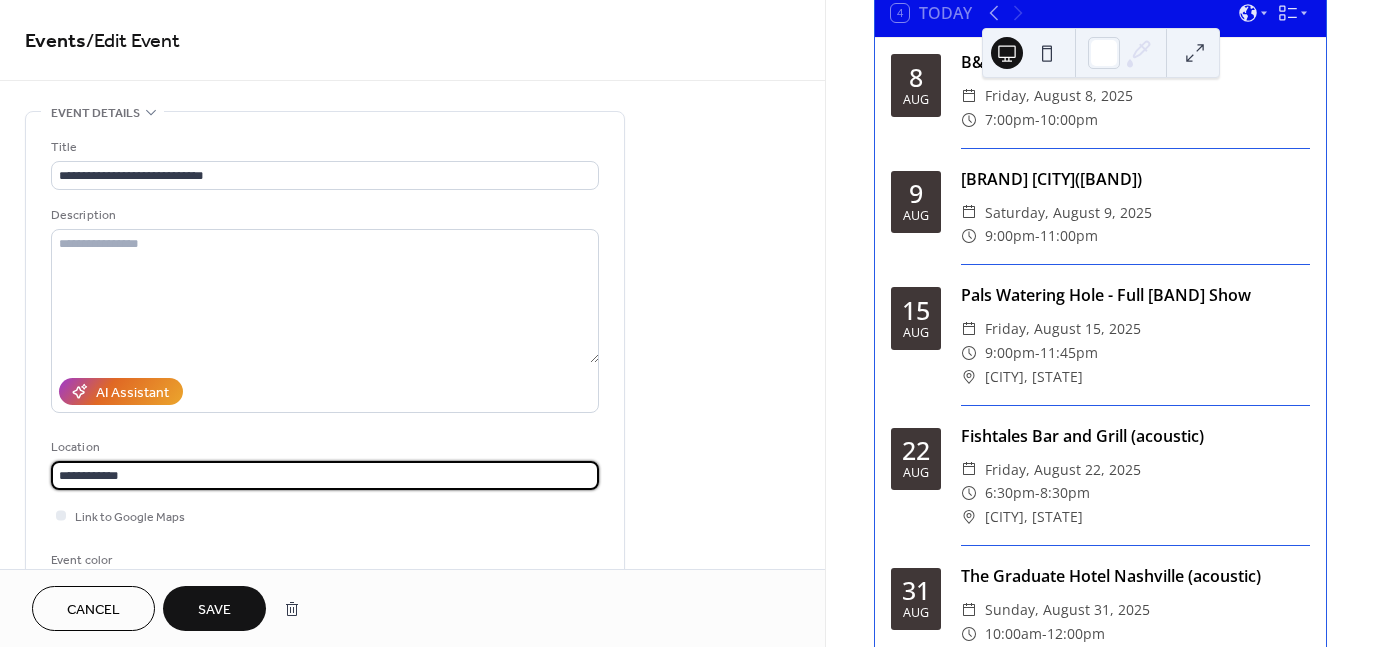 type on "**********" 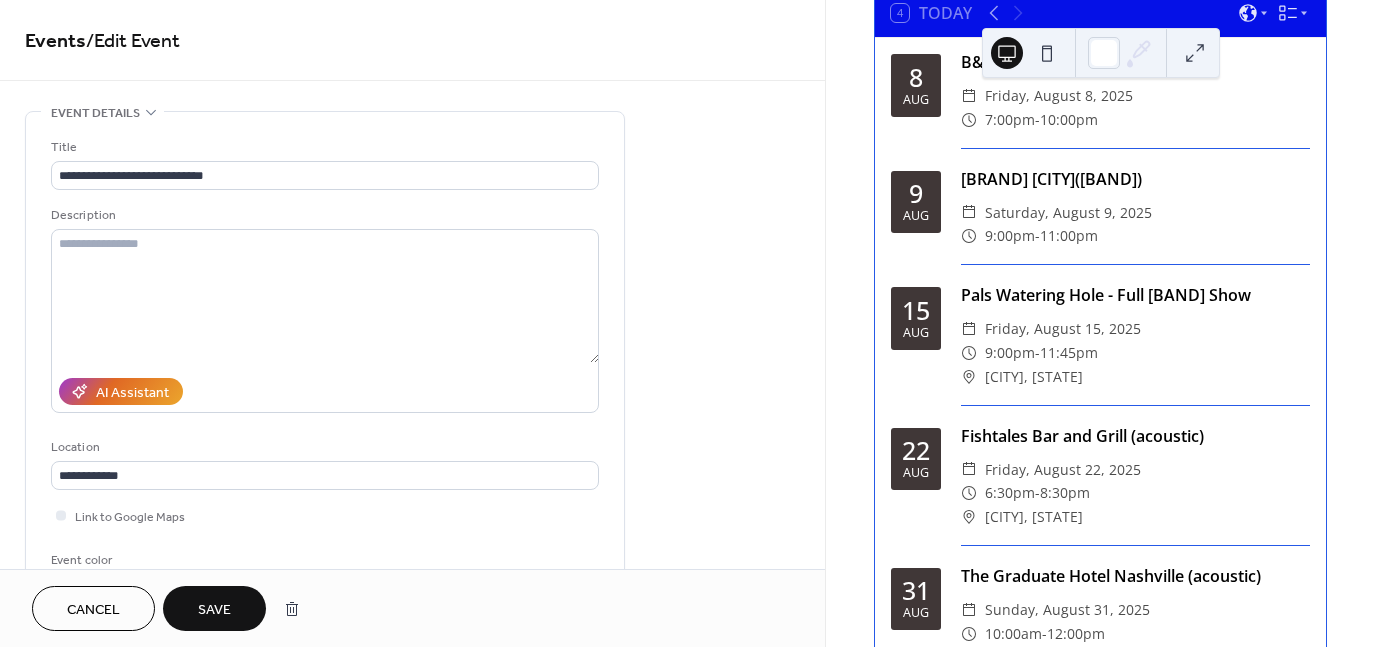 click on "Save" at bounding box center [214, 608] 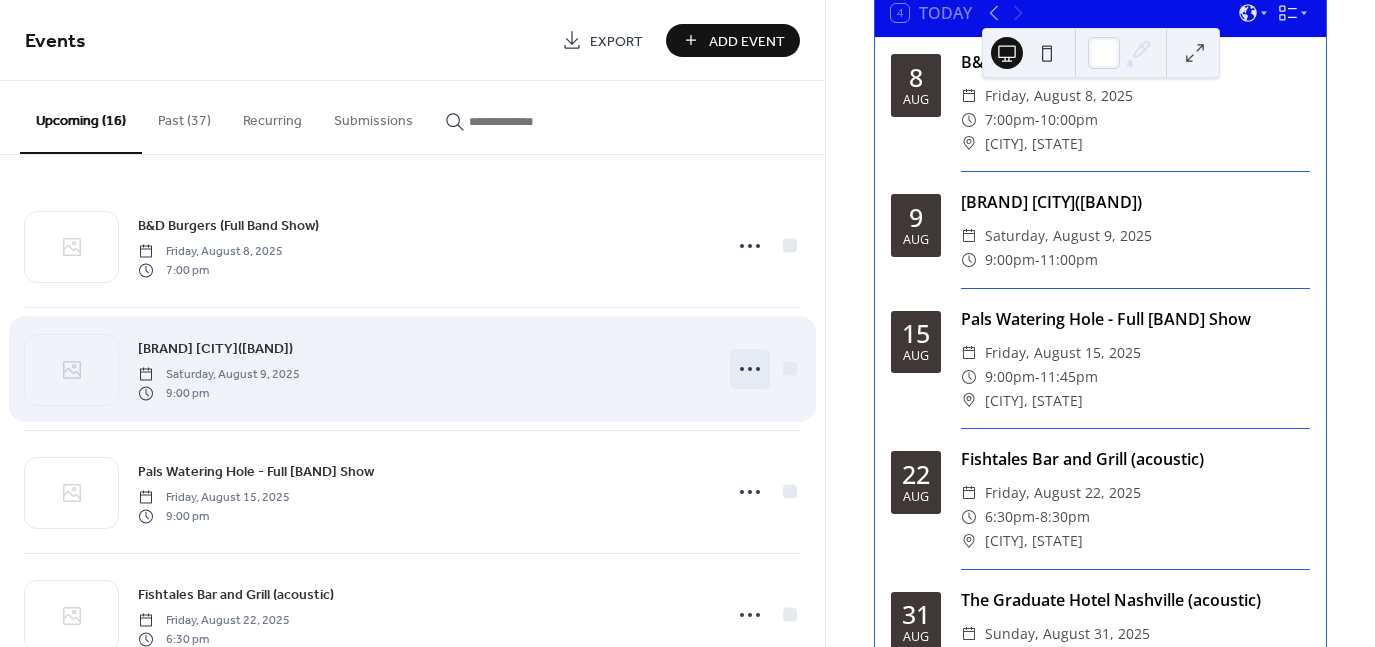 click 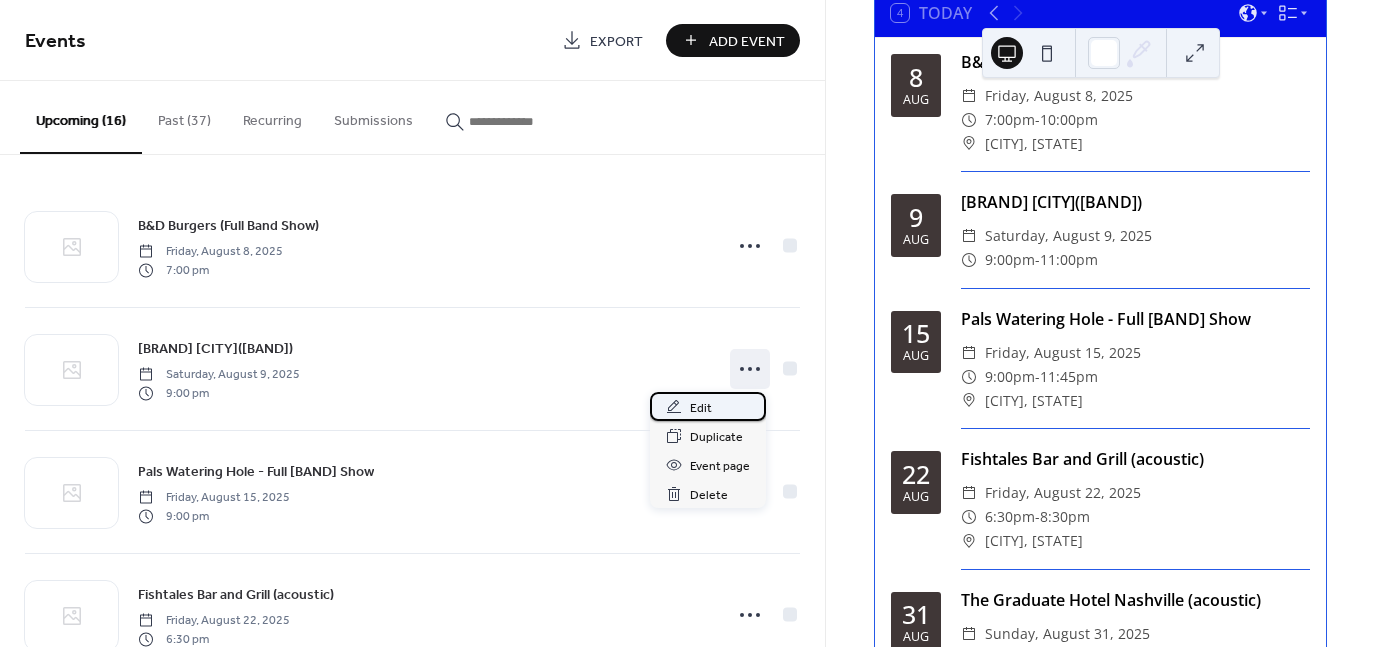 click on "Edit" at bounding box center (708, 406) 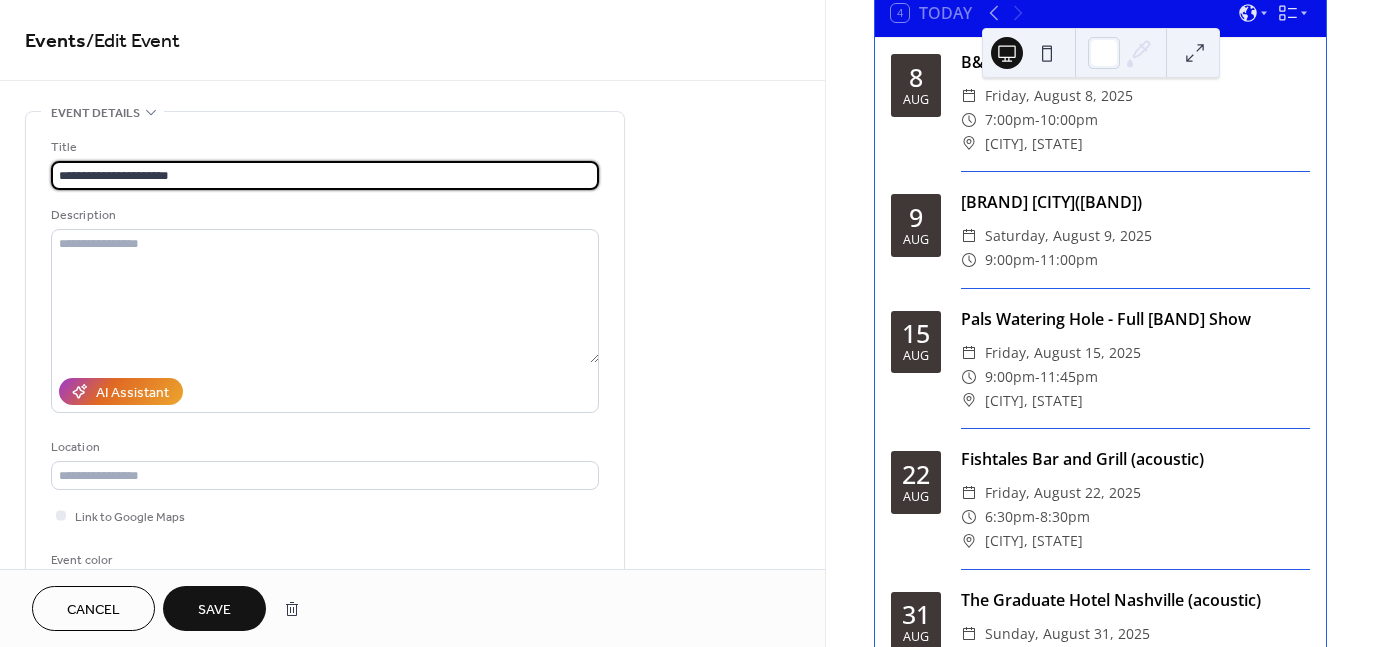 click on "**********" at bounding box center [325, 175] 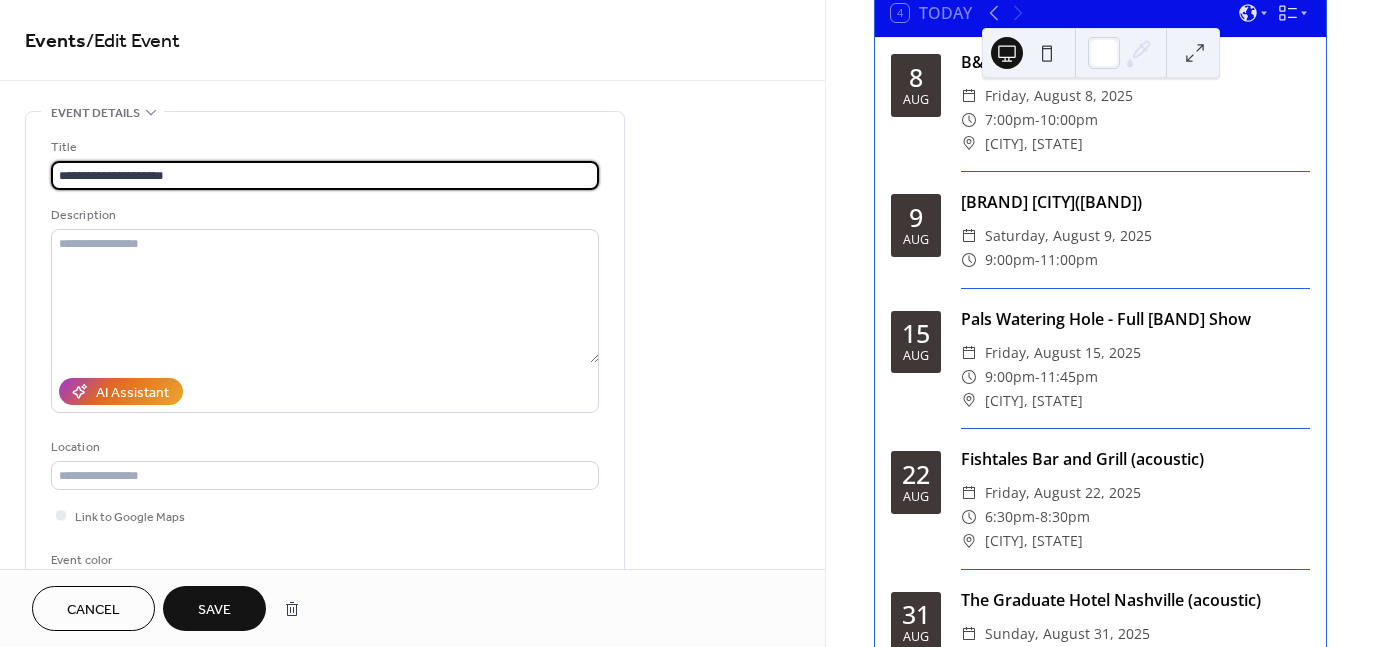 type on "**********" 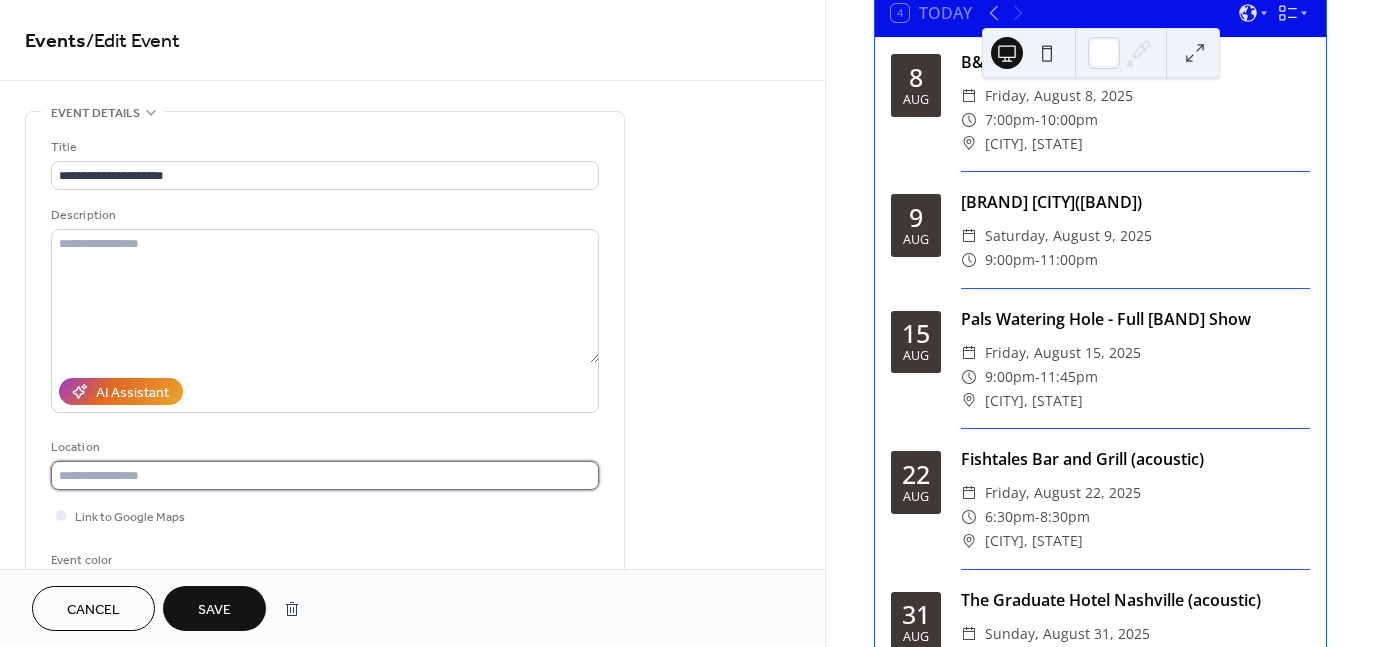 drag, startPoint x: 57, startPoint y: 465, endPoint x: 75, endPoint y: 471, distance: 18.973665 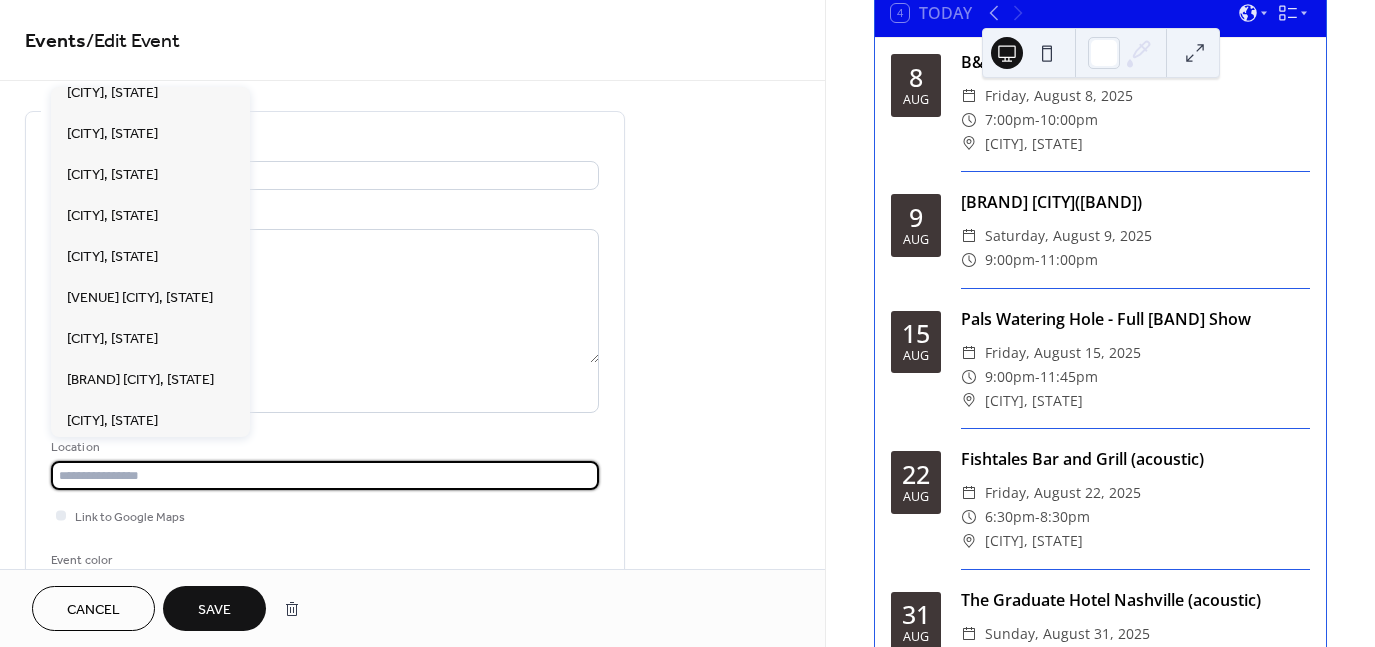 scroll, scrollTop: 469, scrollLeft: 0, axis: vertical 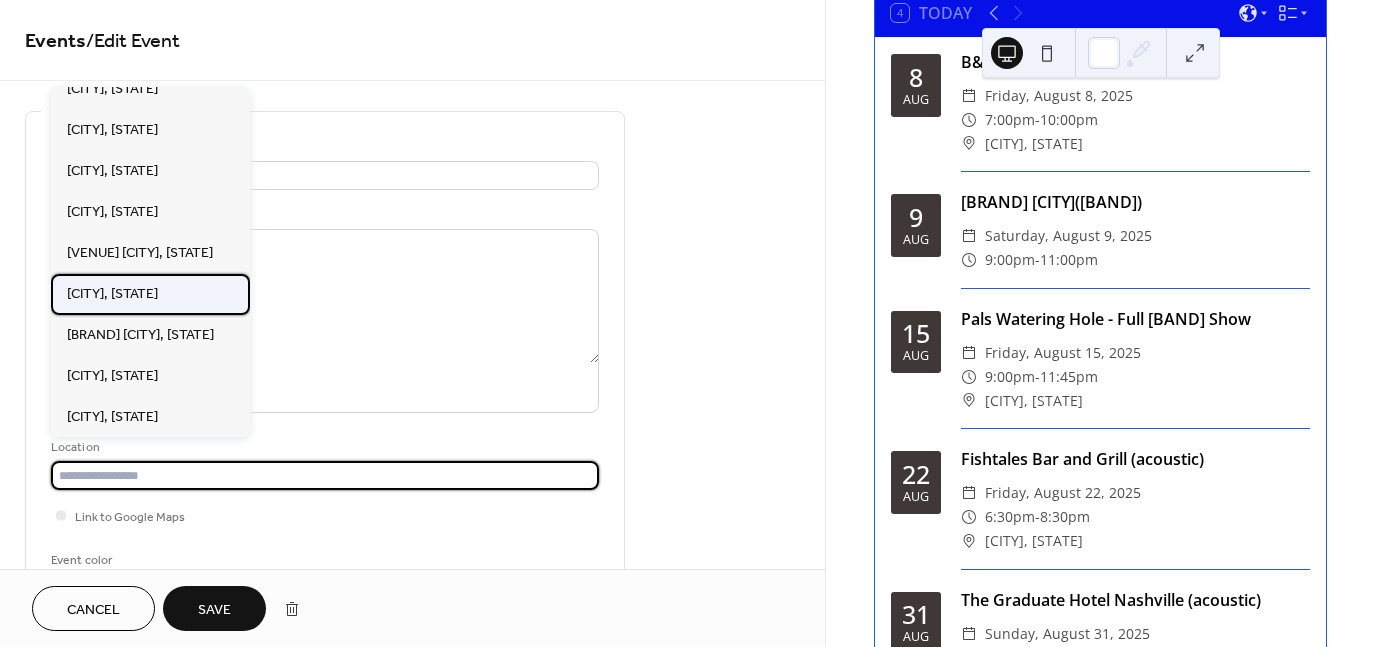 click on "[CITY], [STATE]" at bounding box center (112, 293) 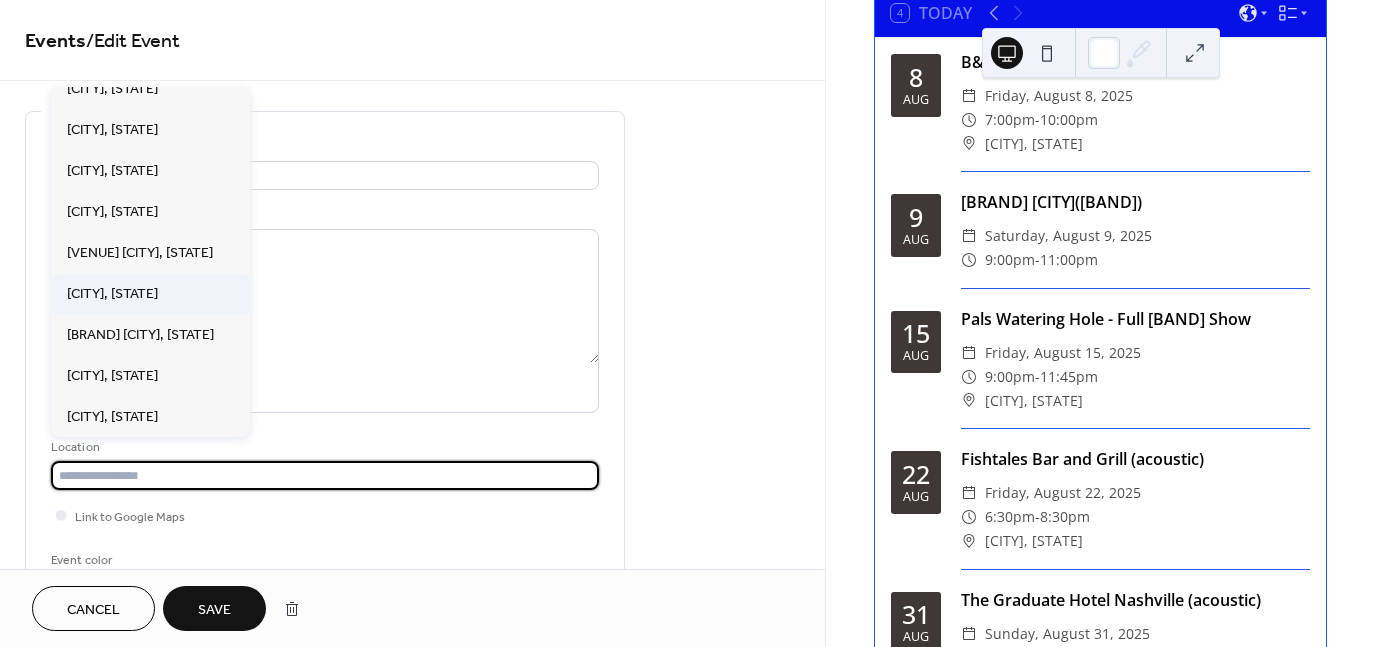 type on "**********" 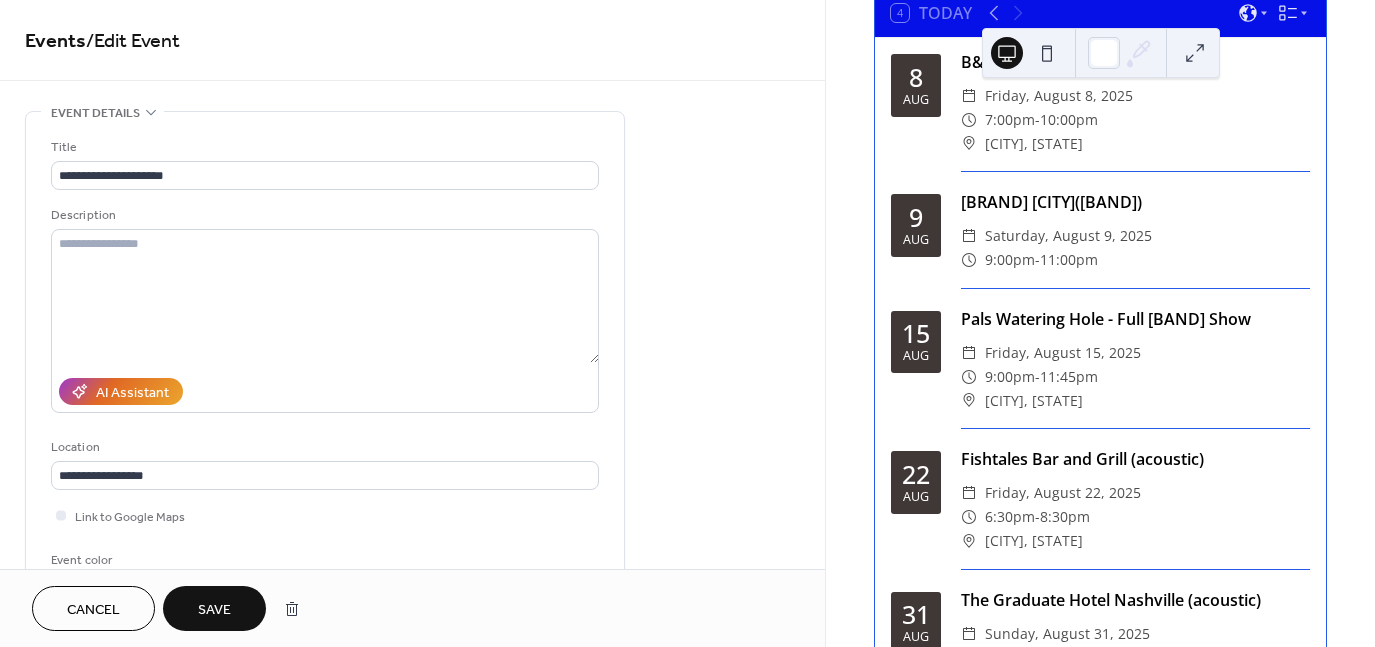 click on "Save" at bounding box center [214, 610] 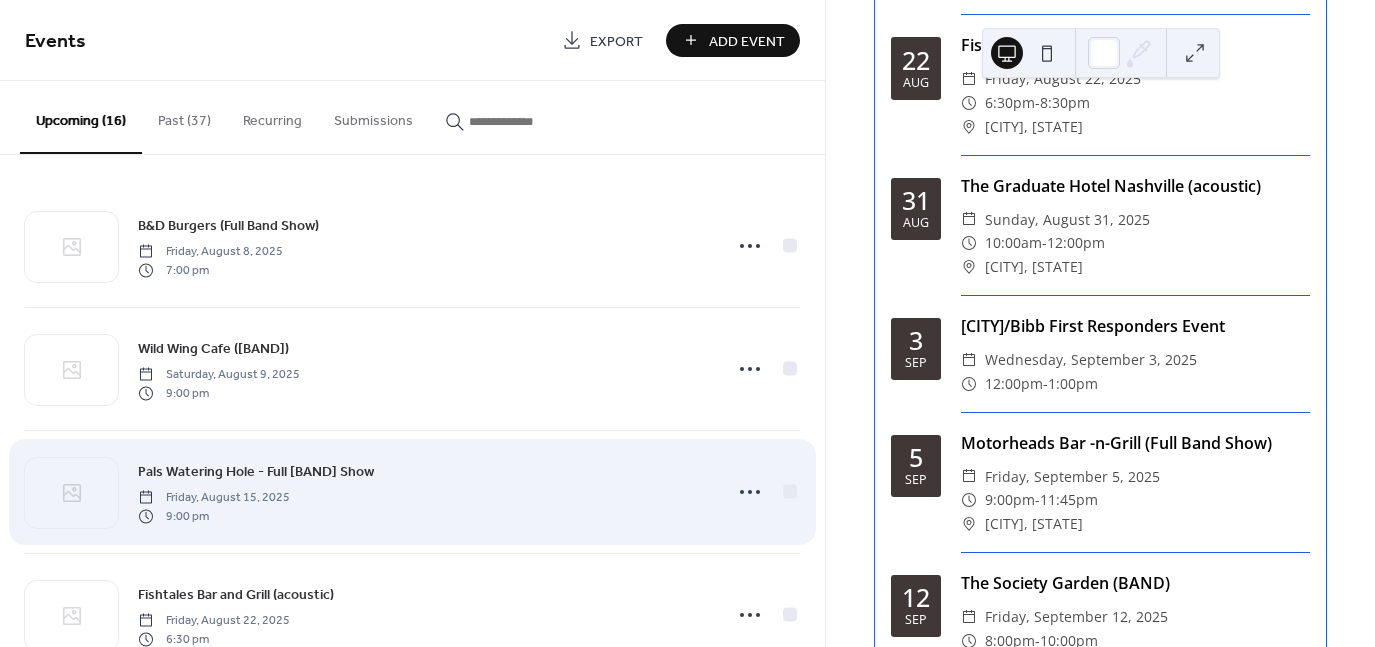 scroll, scrollTop: 576, scrollLeft: 0, axis: vertical 